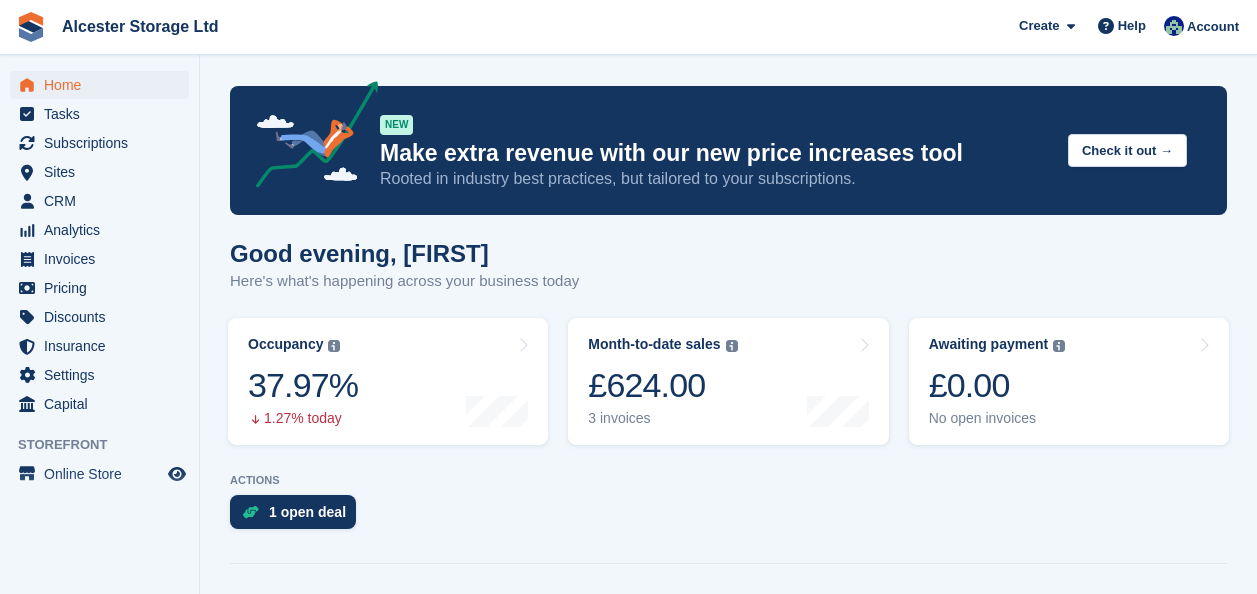 scroll, scrollTop: 468, scrollLeft: 0, axis: vertical 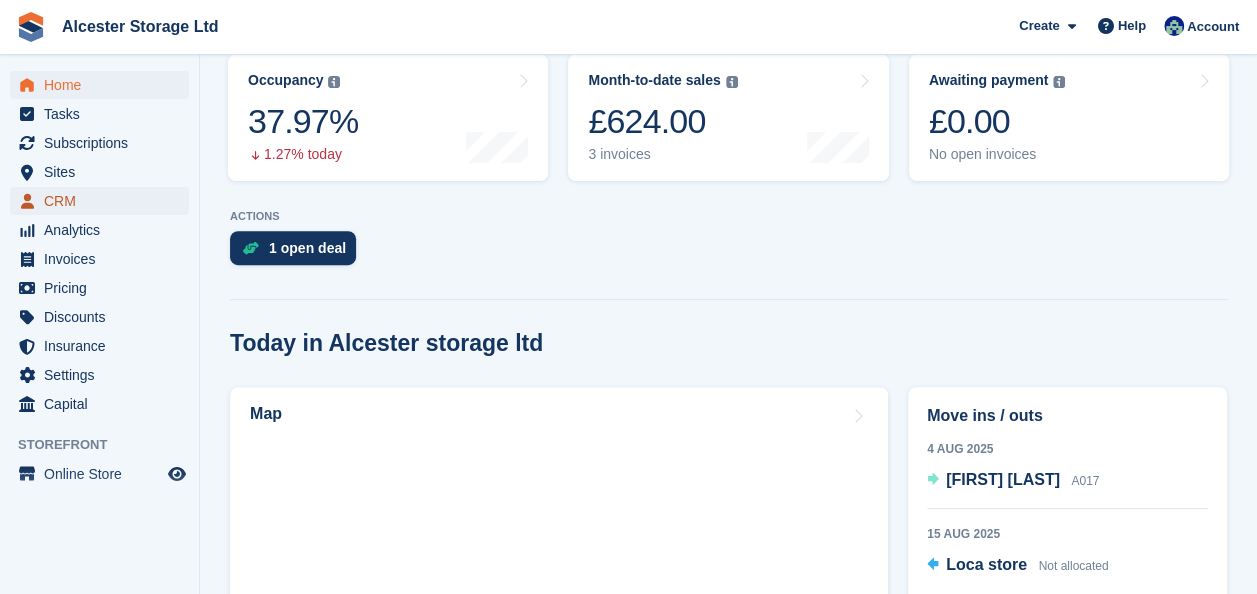 click on "CRM" at bounding box center (104, 201) 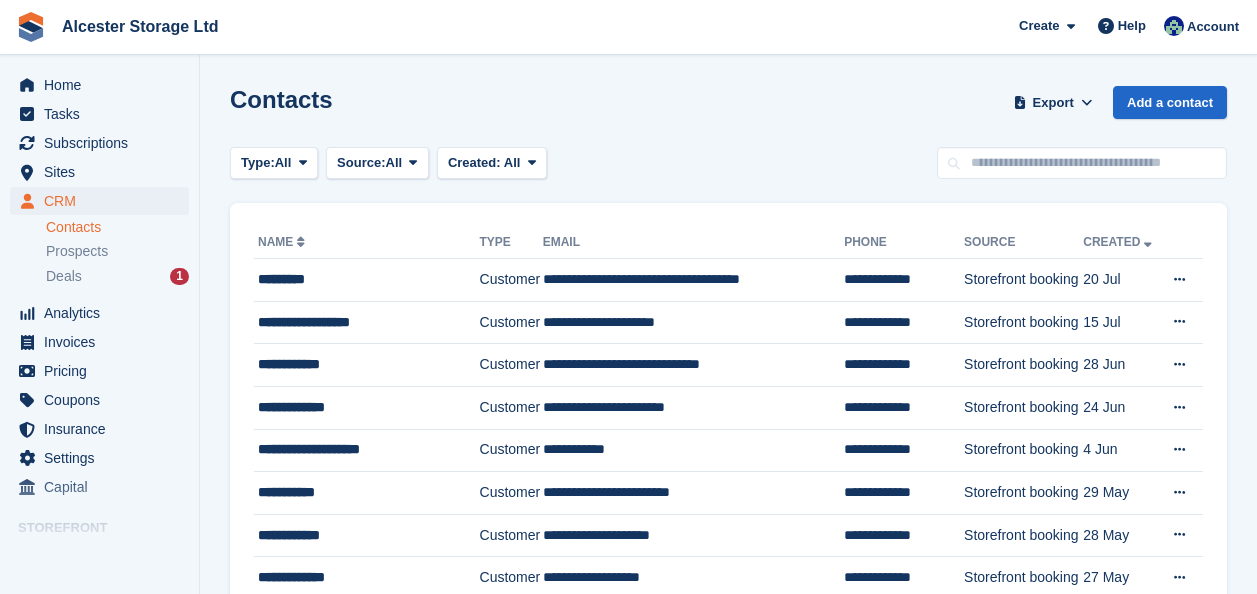 scroll, scrollTop: 0, scrollLeft: 0, axis: both 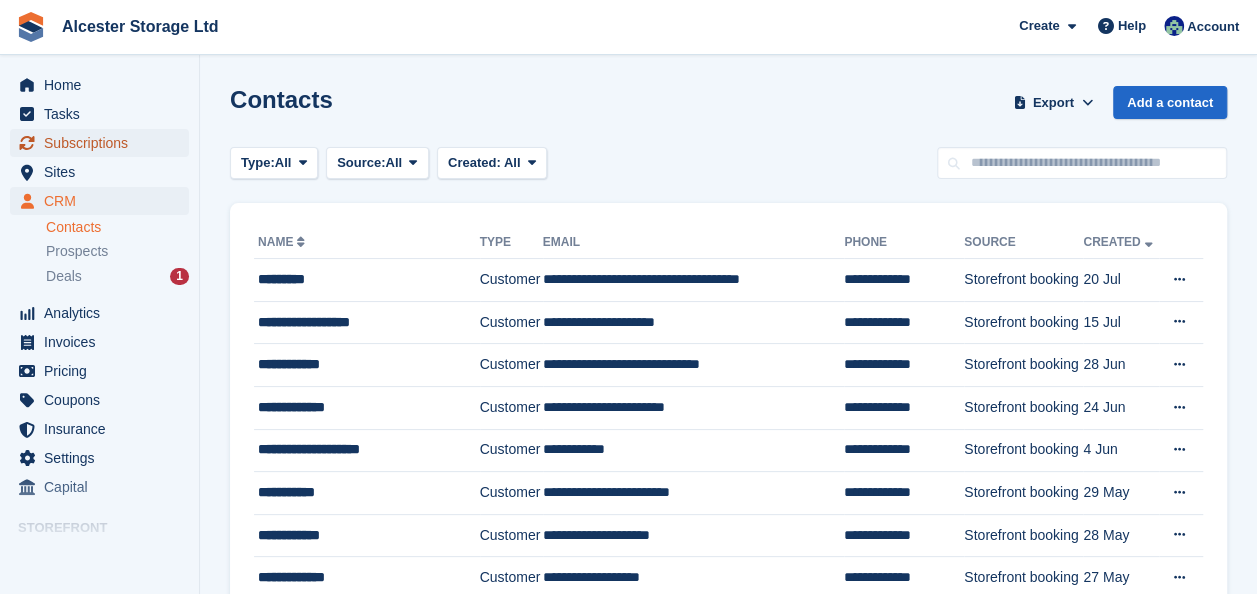 click on "Subscriptions" at bounding box center [104, 143] 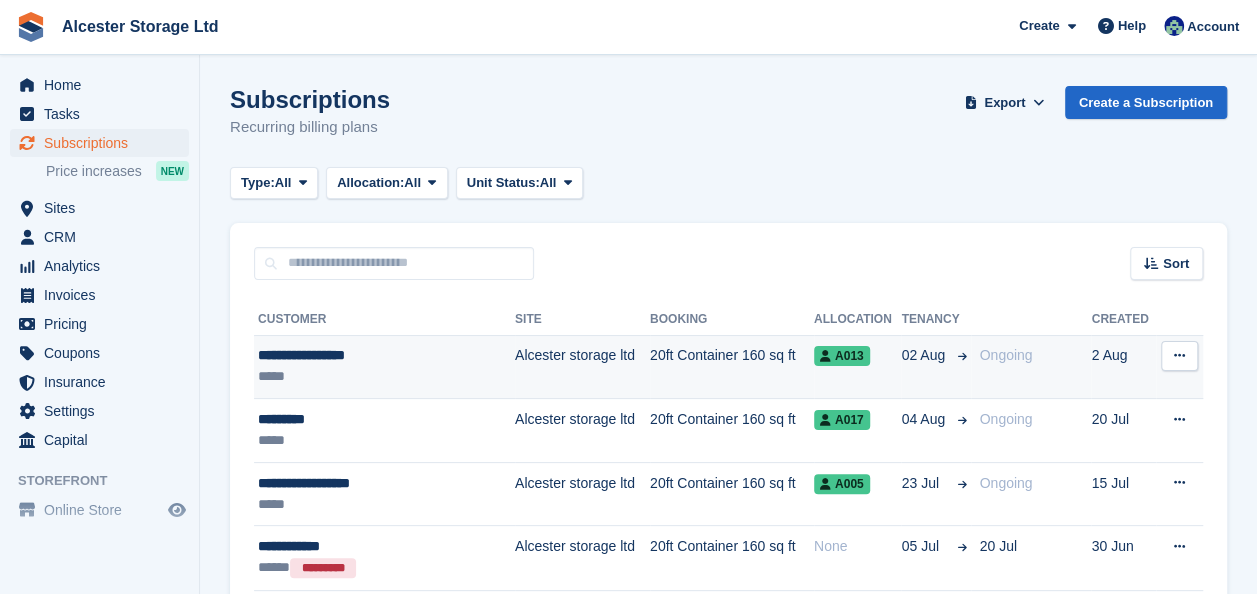 scroll, scrollTop: 98, scrollLeft: 0, axis: vertical 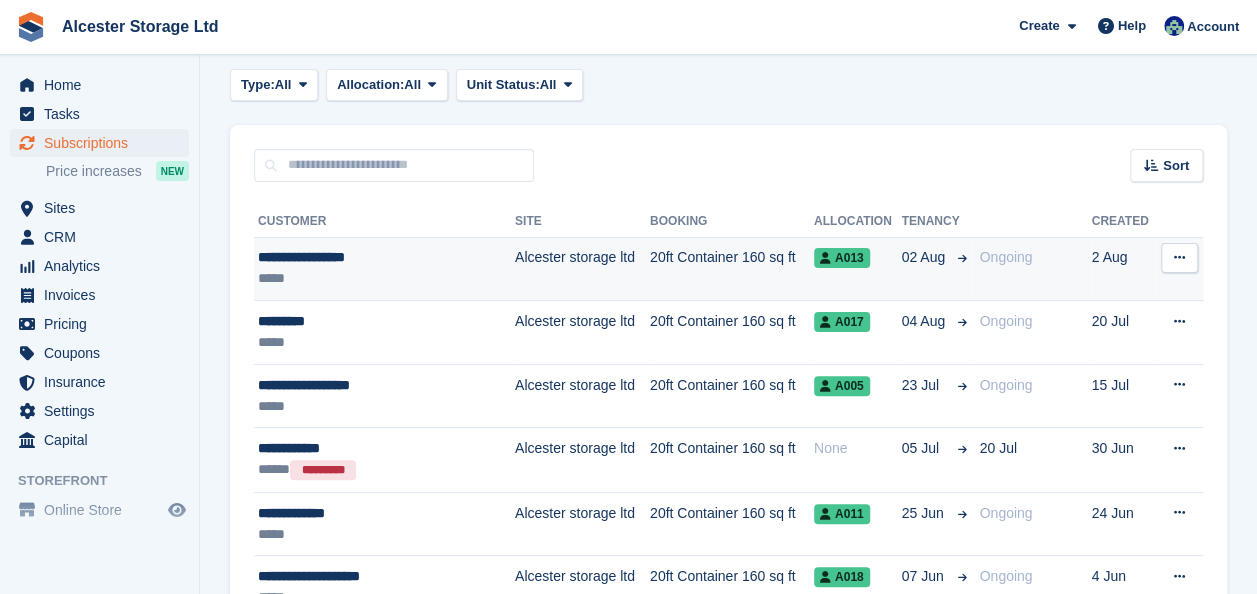 click on "**********" at bounding box center [372, 257] 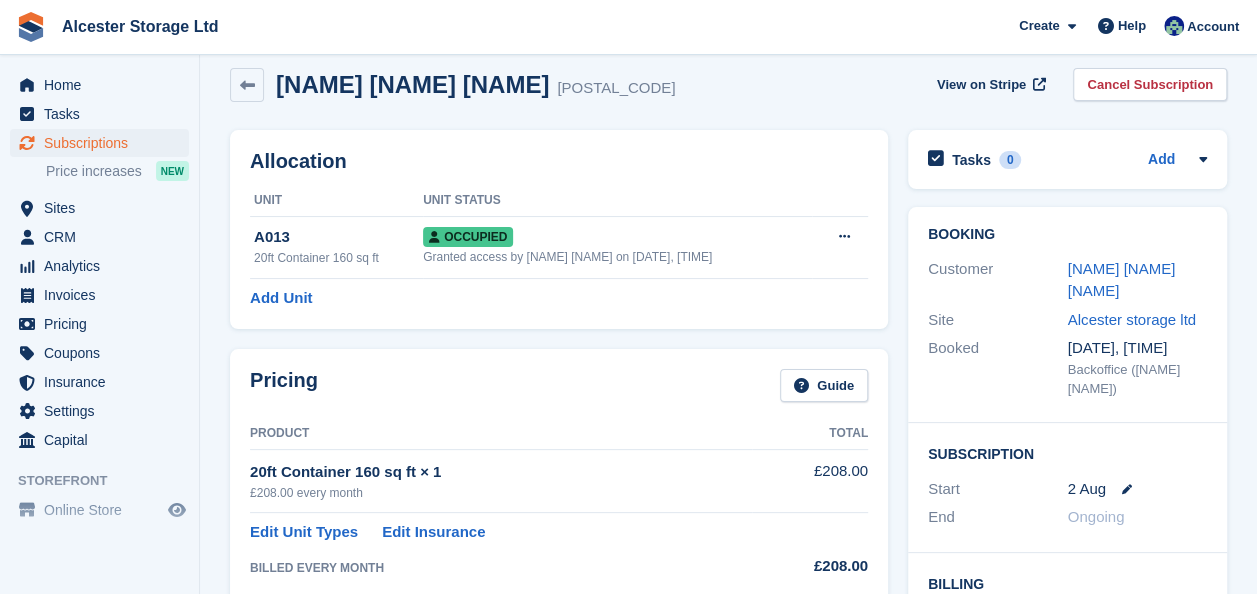 scroll, scrollTop: 0, scrollLeft: 0, axis: both 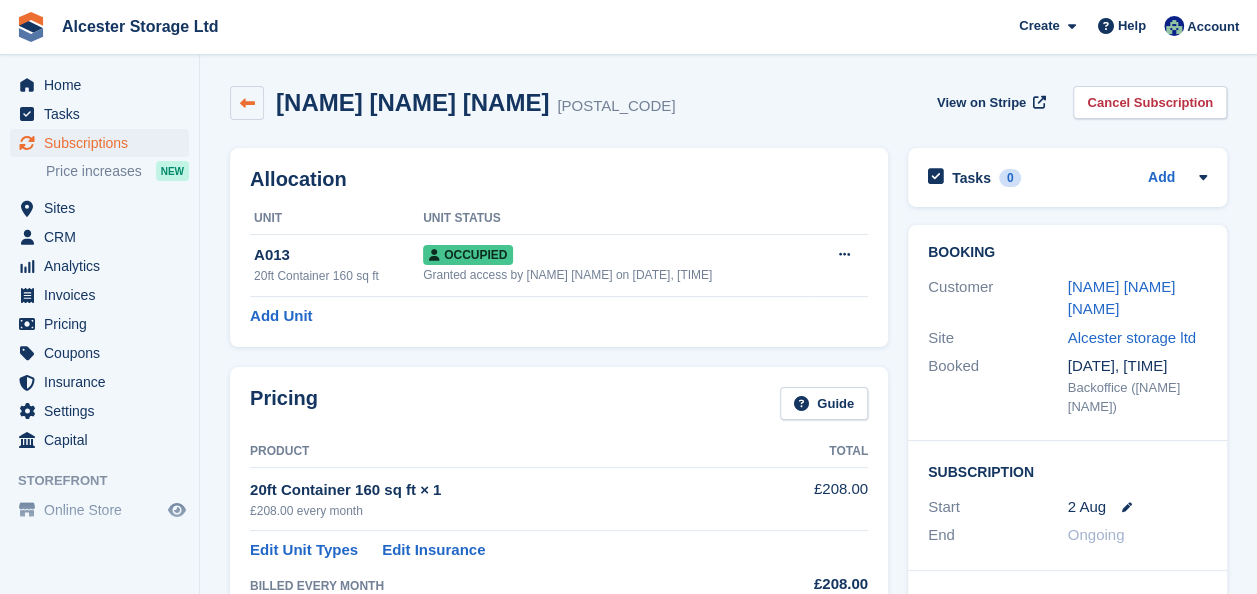 click at bounding box center (247, 103) 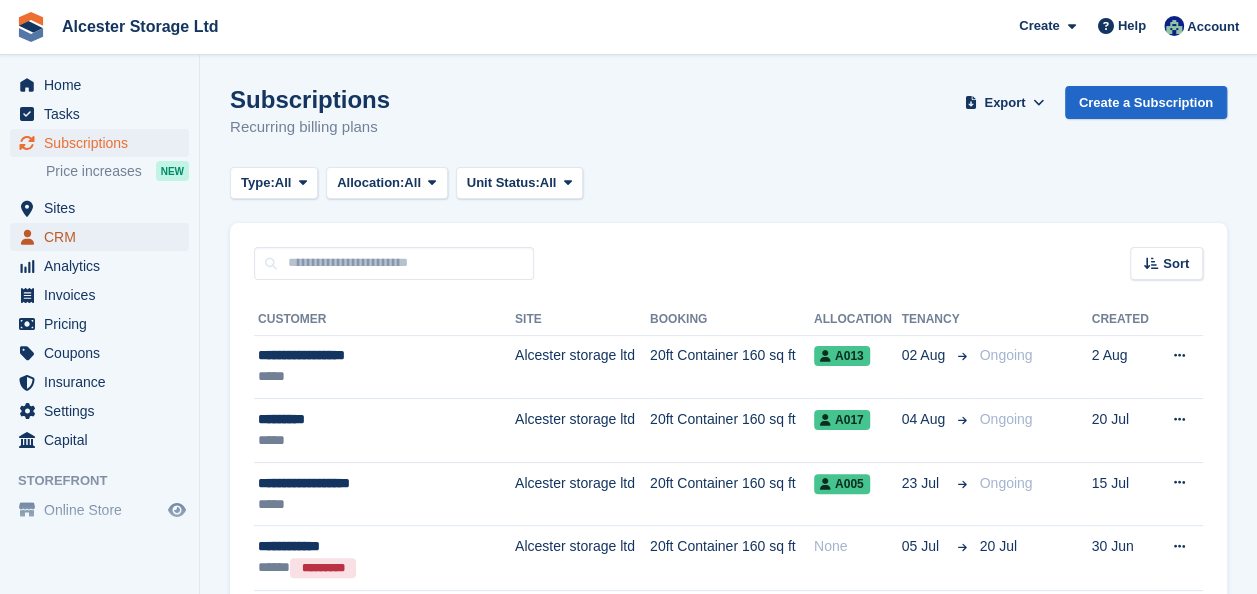 click on "CRM" at bounding box center [104, 237] 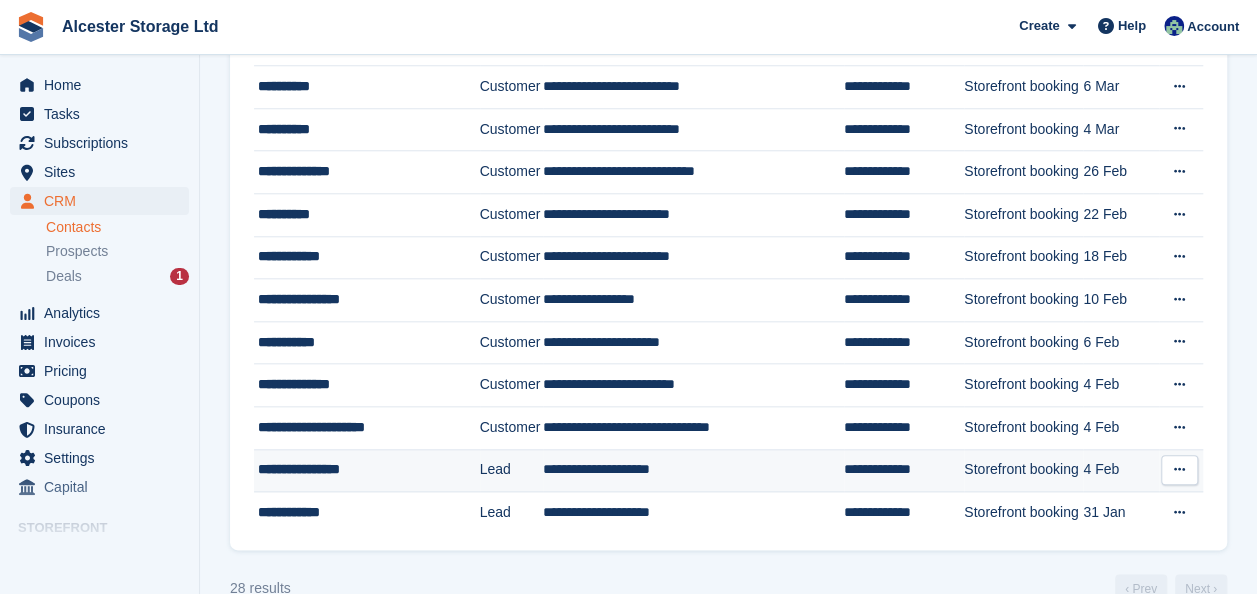 scroll, scrollTop: 918, scrollLeft: 0, axis: vertical 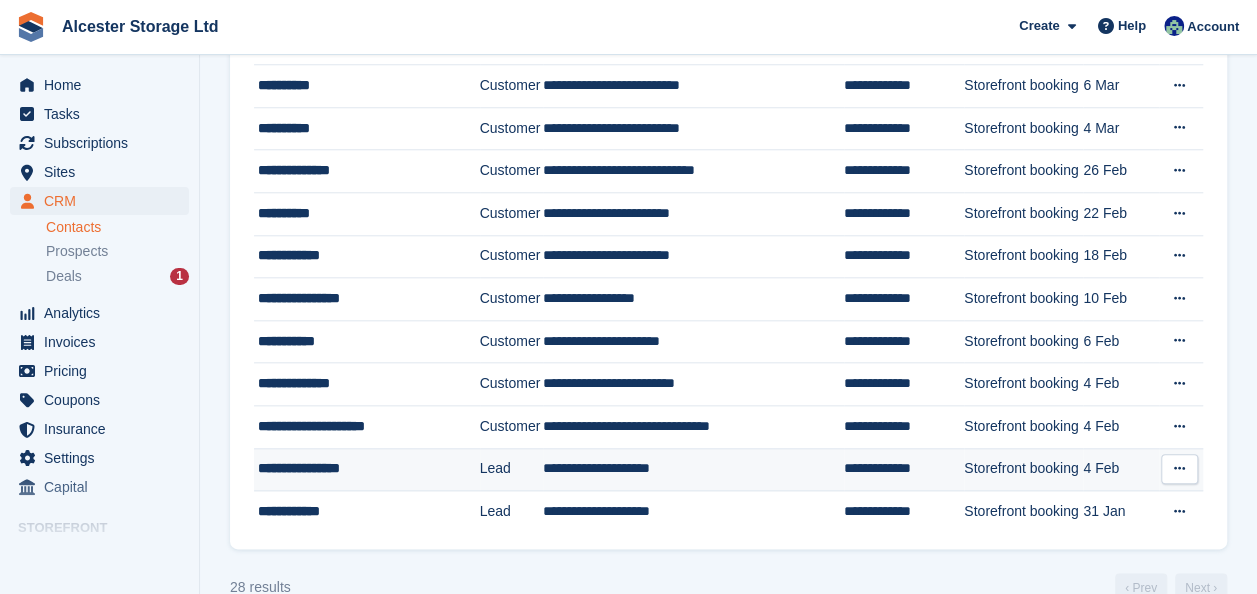 click on "**********" at bounding box center (364, 468) 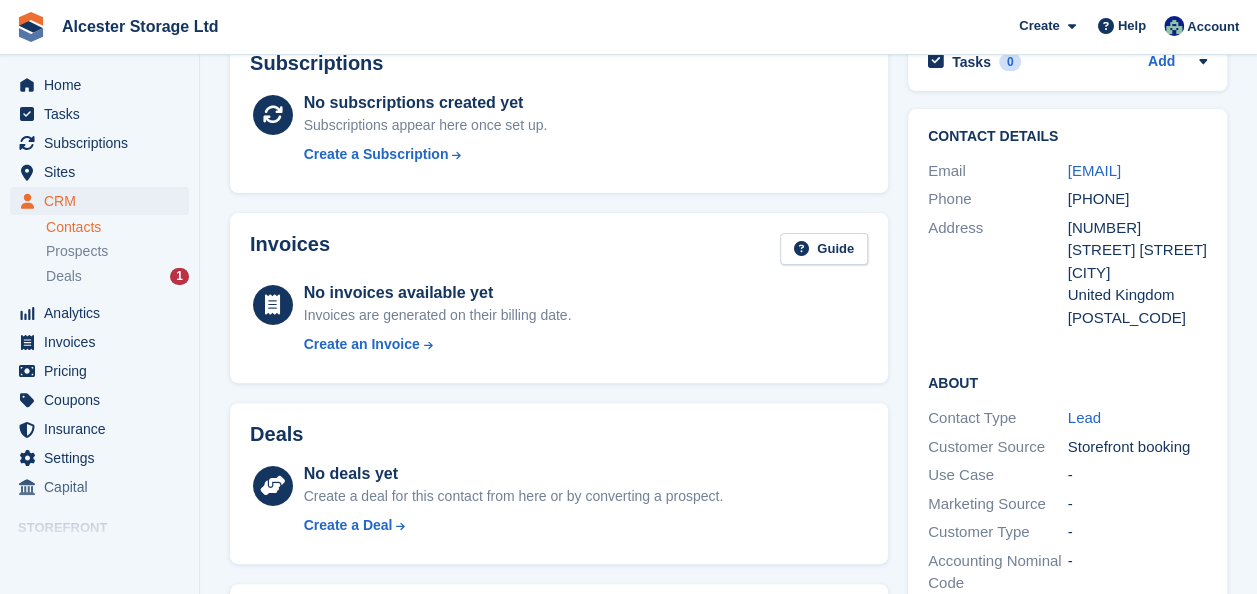scroll, scrollTop: 0, scrollLeft: 0, axis: both 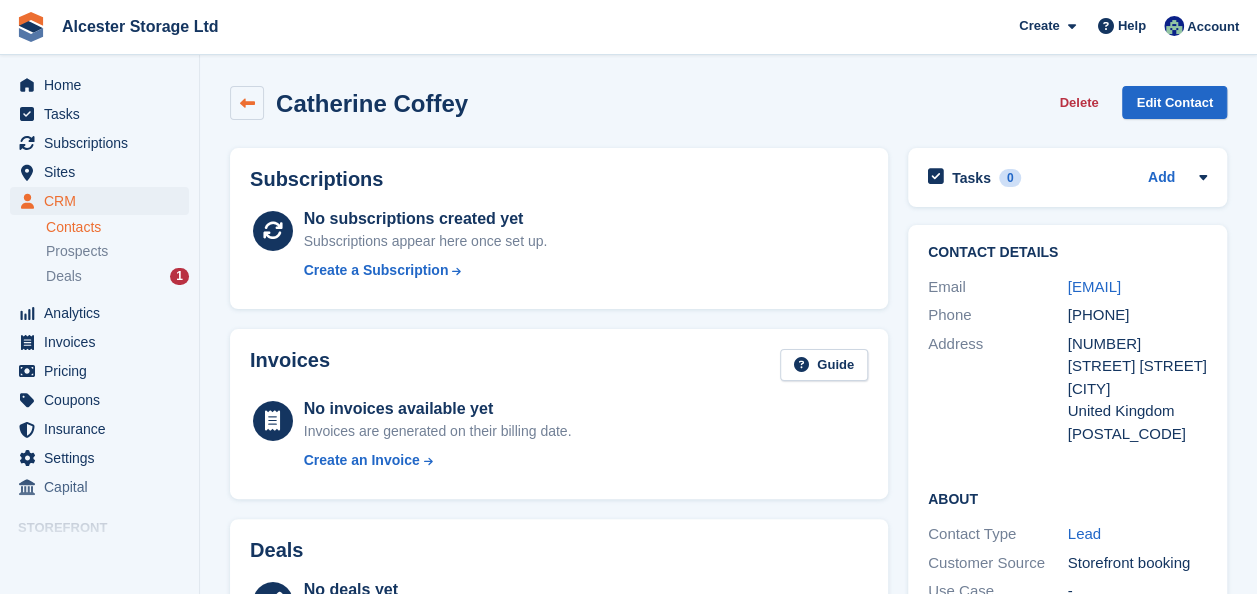click at bounding box center [247, 103] 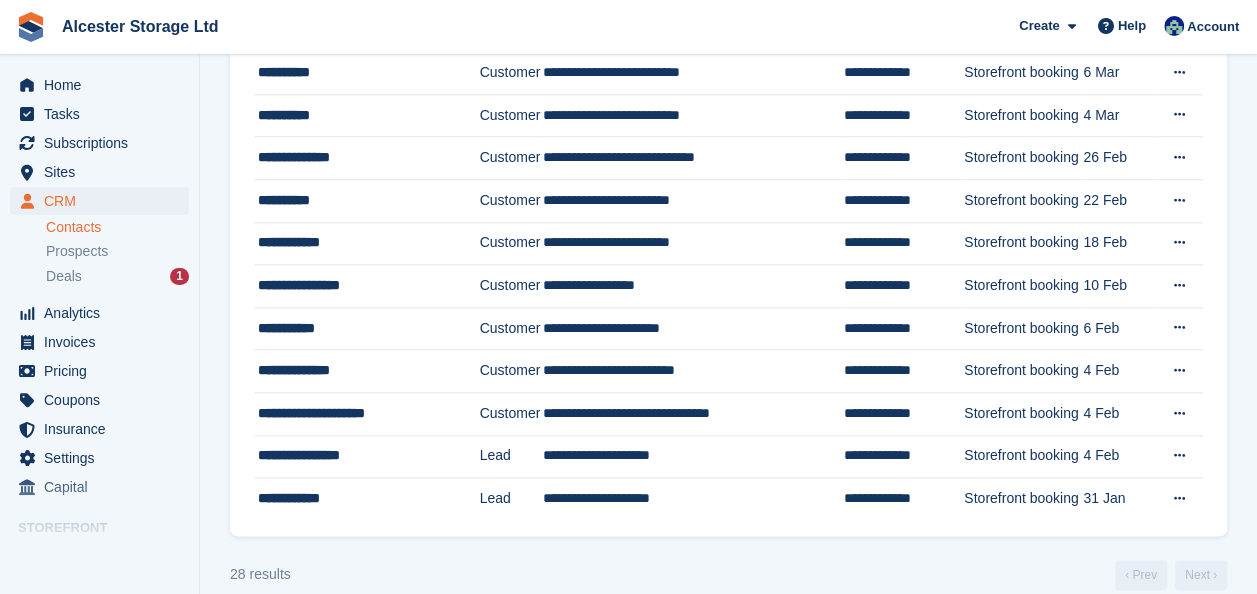 scroll, scrollTop: 947, scrollLeft: 0, axis: vertical 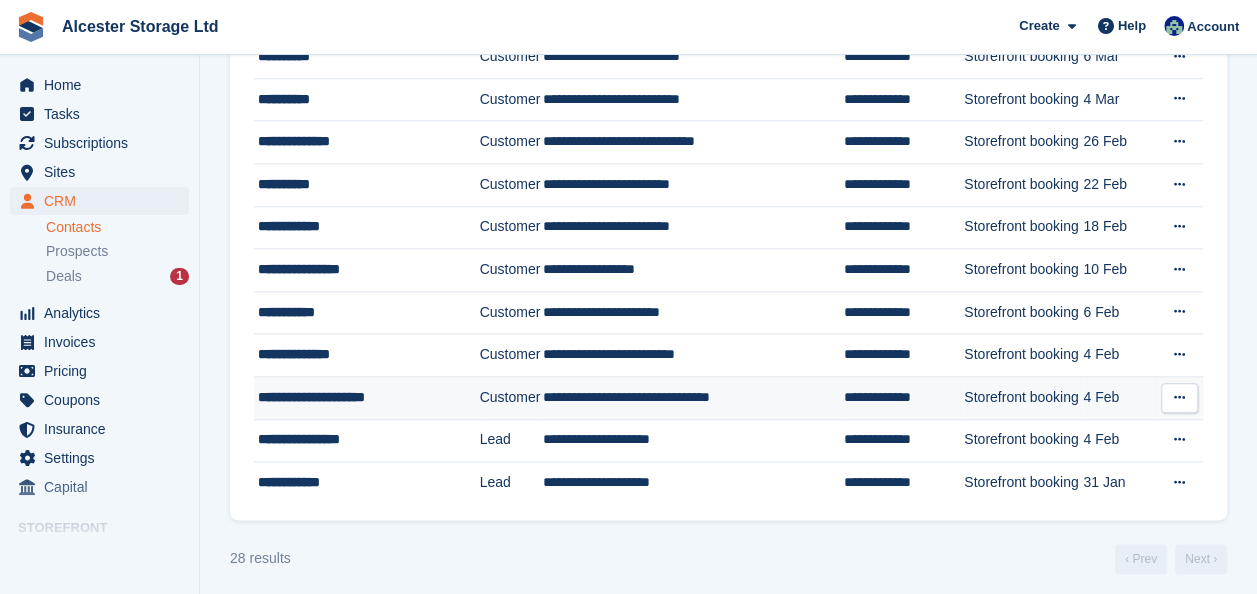 click on "**********" at bounding box center (364, 397) 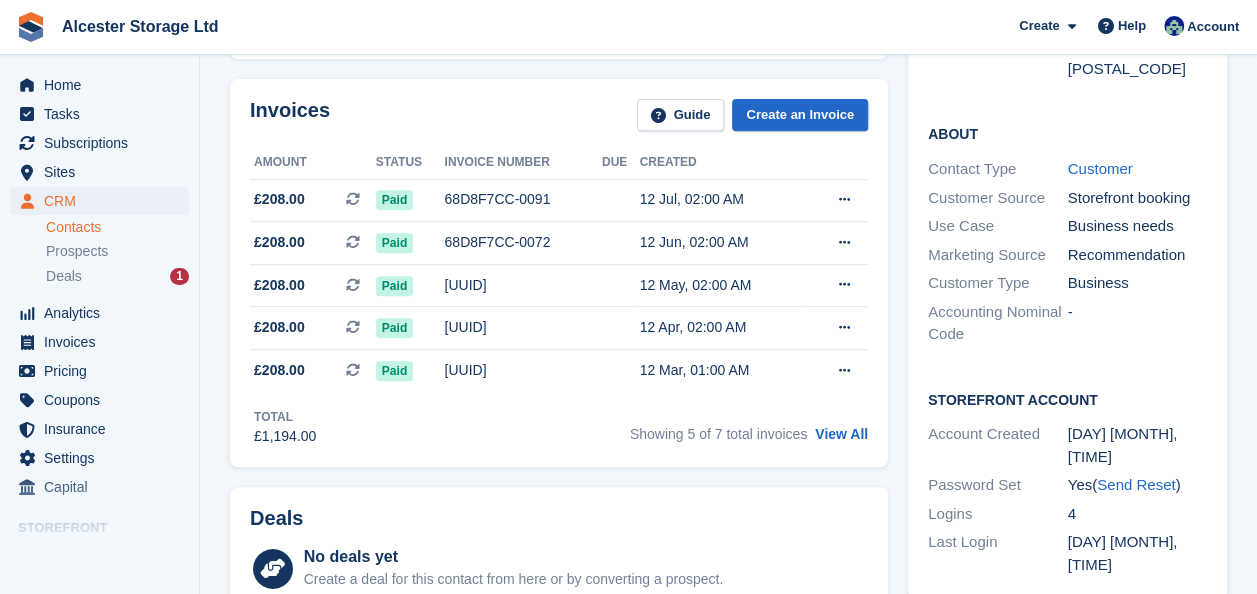 scroll, scrollTop: 364, scrollLeft: 0, axis: vertical 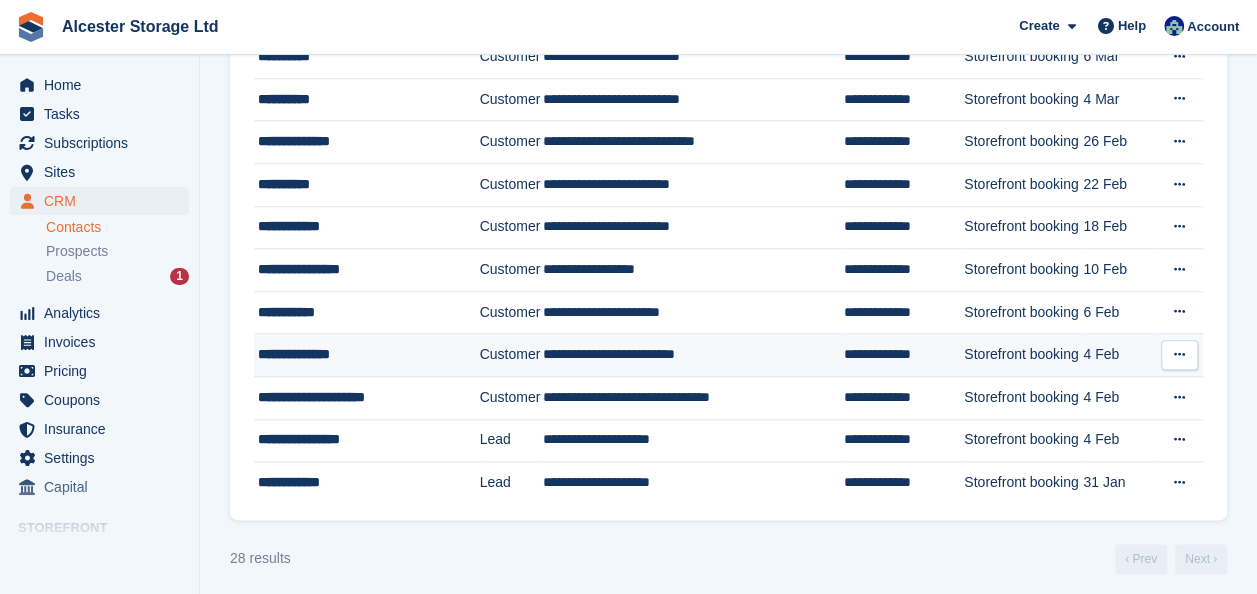 click on "**********" at bounding box center (367, 355) 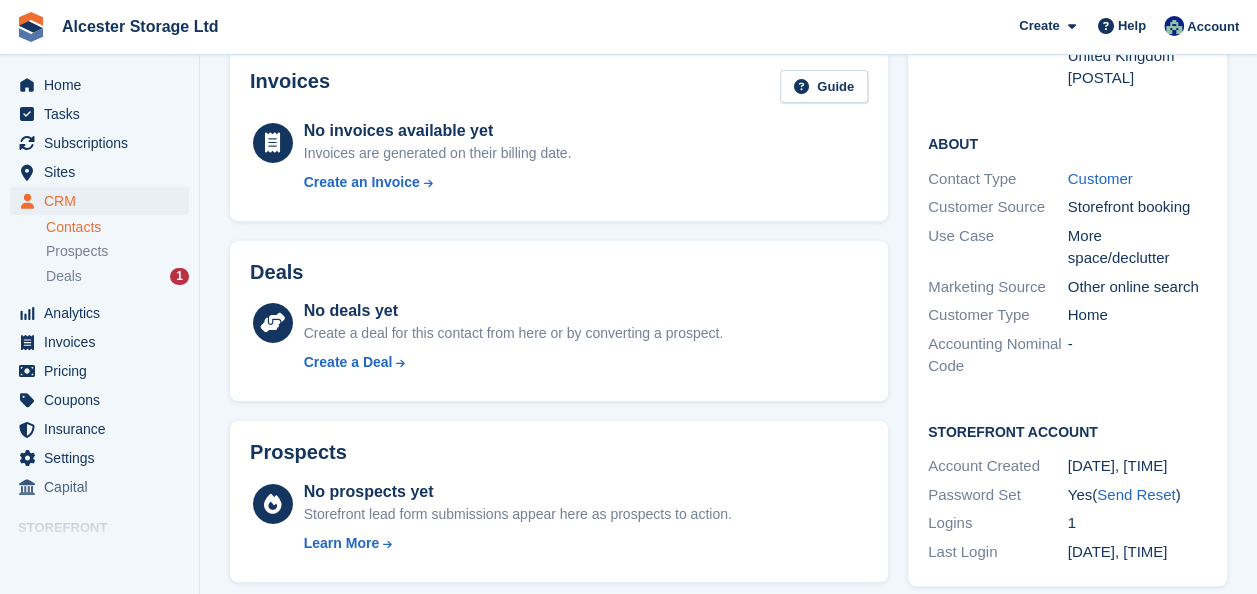scroll, scrollTop: 0, scrollLeft: 0, axis: both 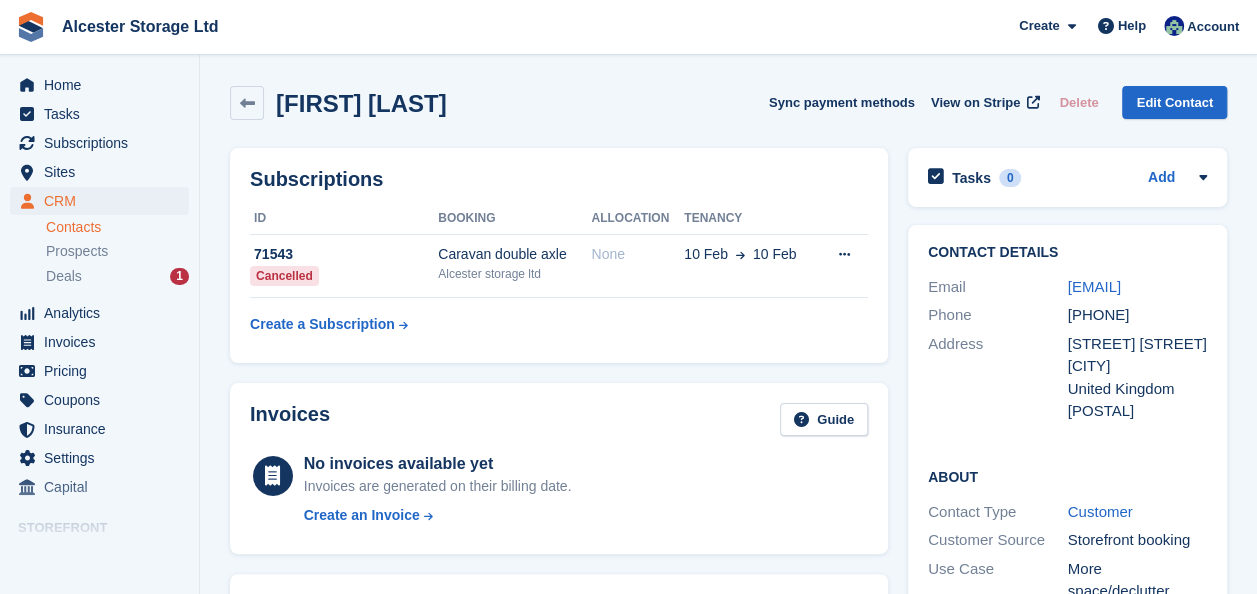 click on "Simon Mitchell" at bounding box center (355, 103) 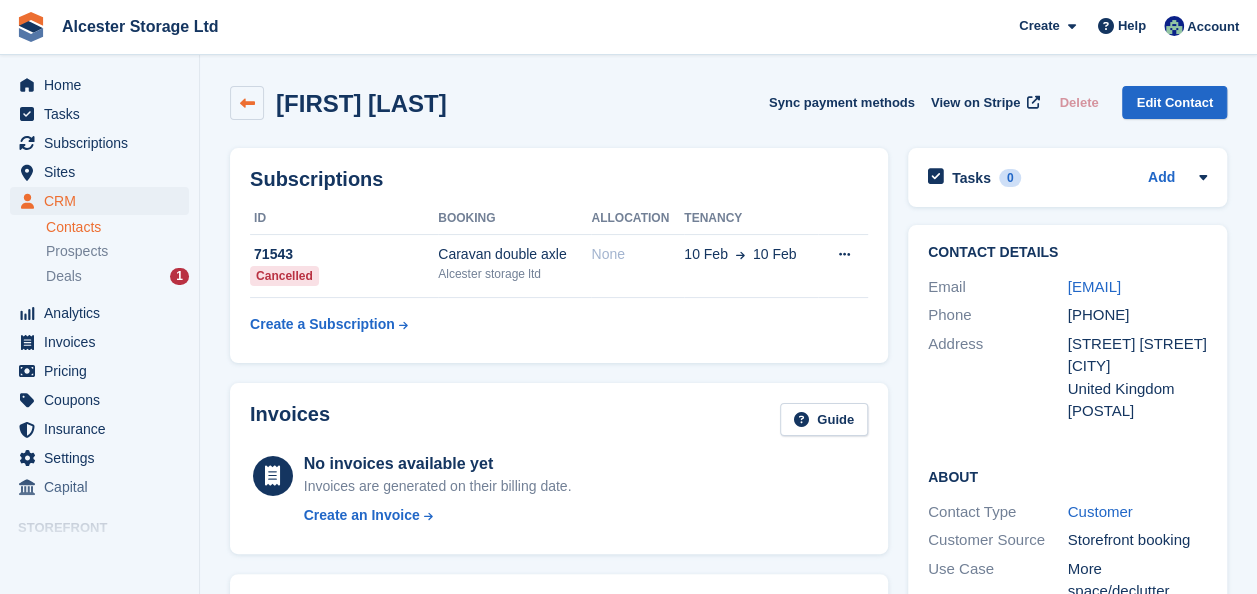 click at bounding box center [247, 103] 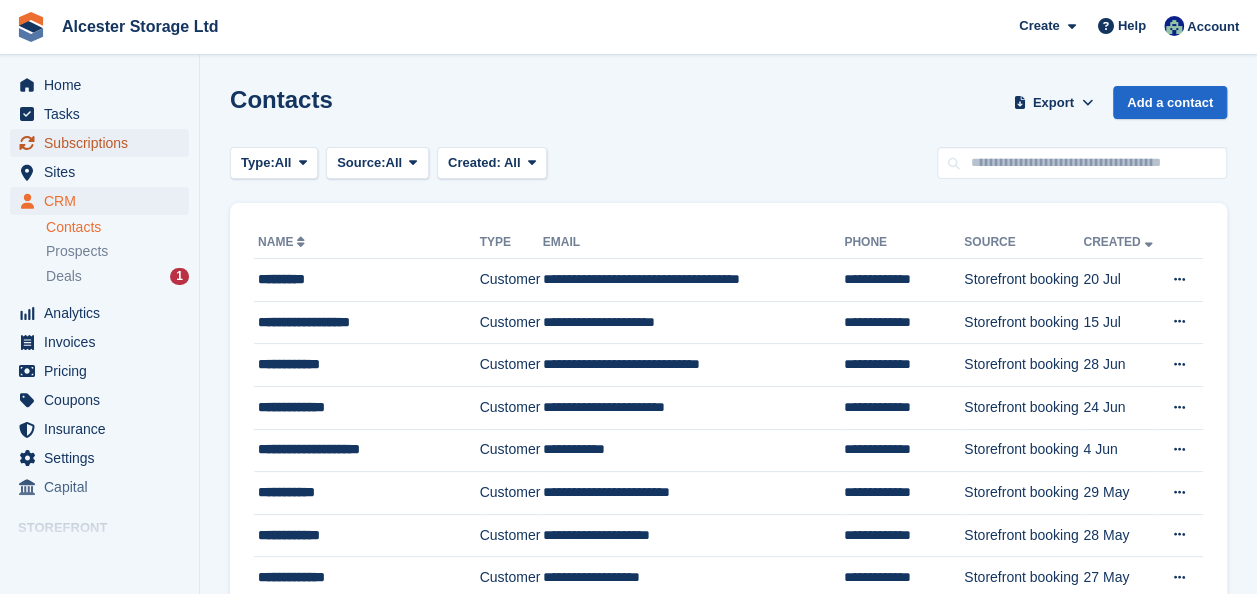 click on "Subscriptions" at bounding box center [104, 143] 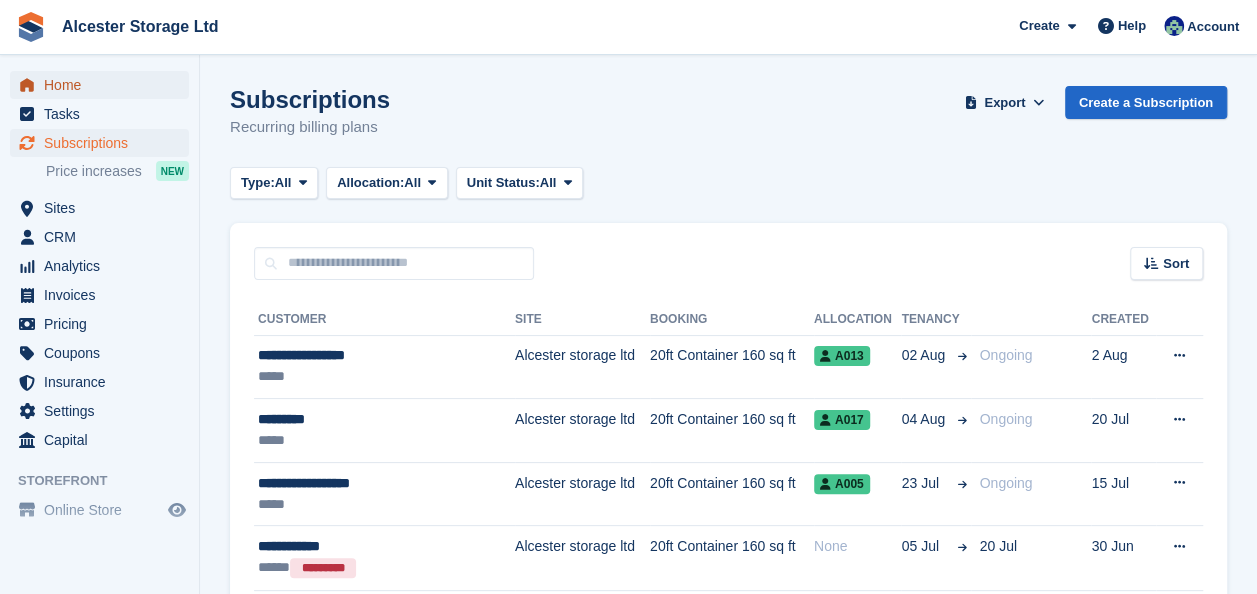 click on "Home" at bounding box center (104, 85) 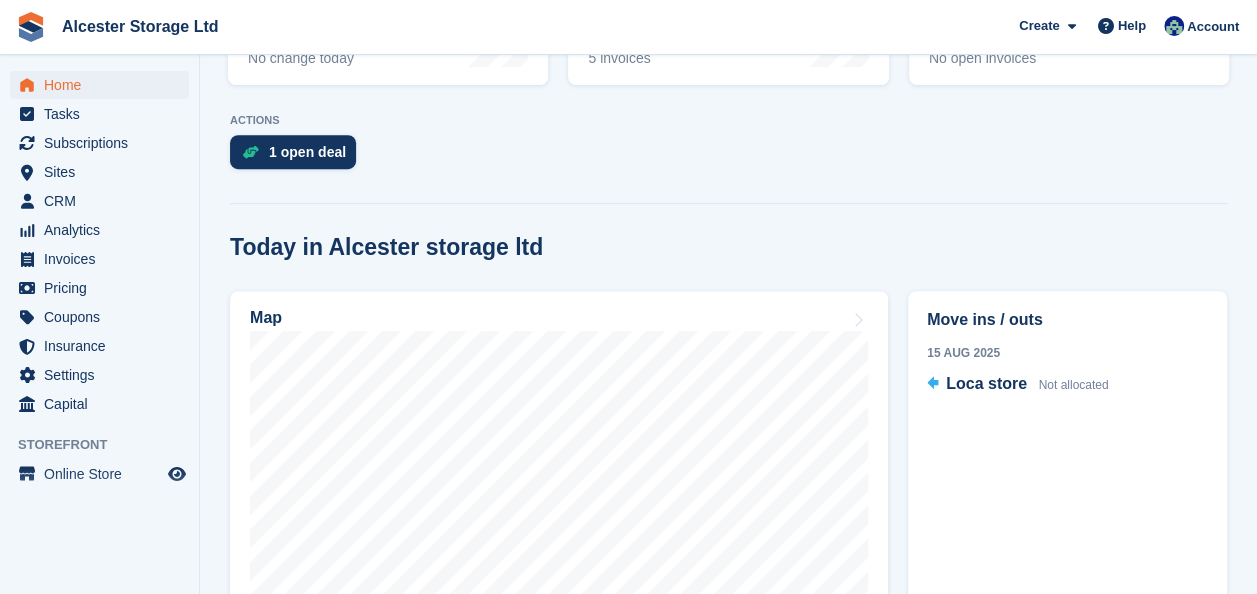 scroll, scrollTop: 359, scrollLeft: 0, axis: vertical 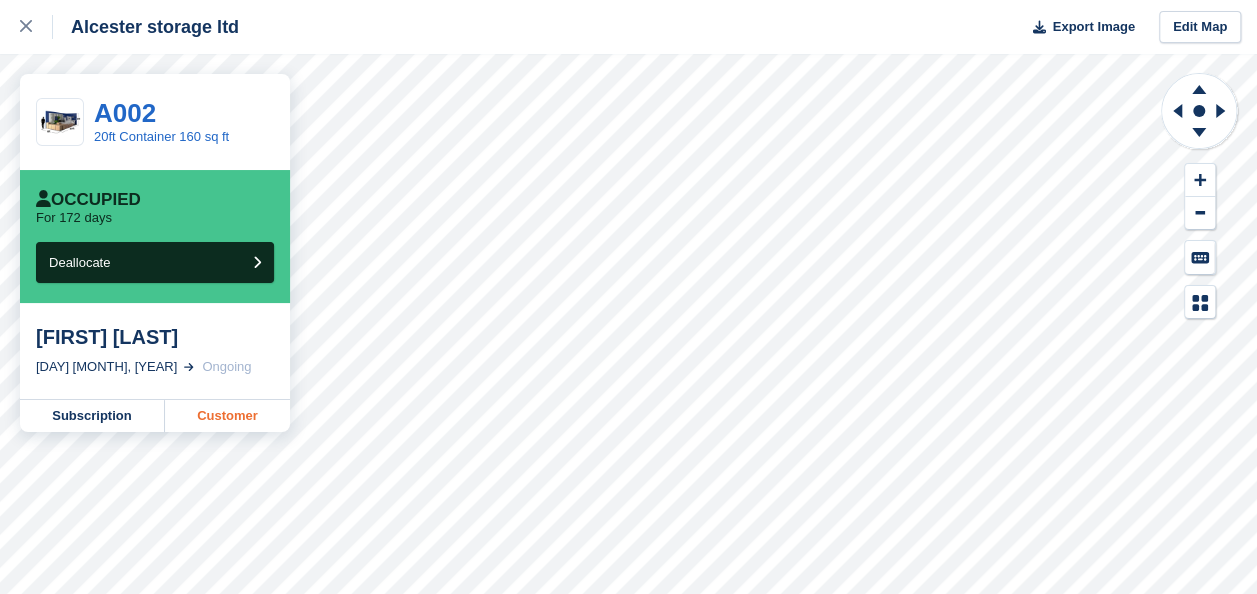 click on "Customer" at bounding box center (227, 416) 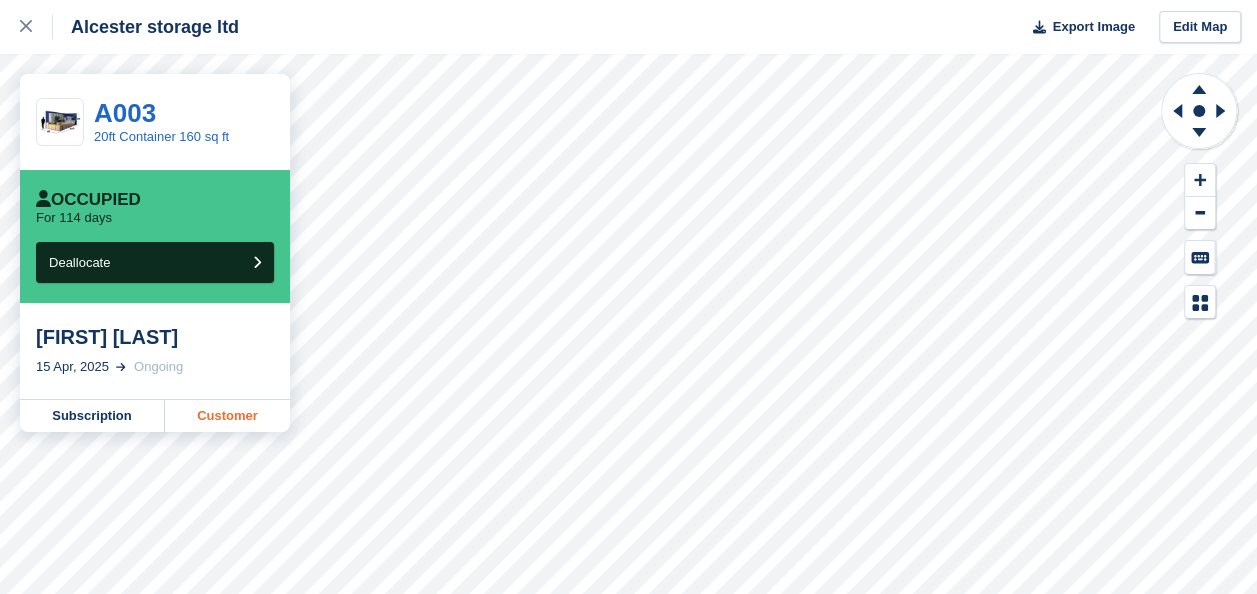 click on "Customer" at bounding box center [227, 416] 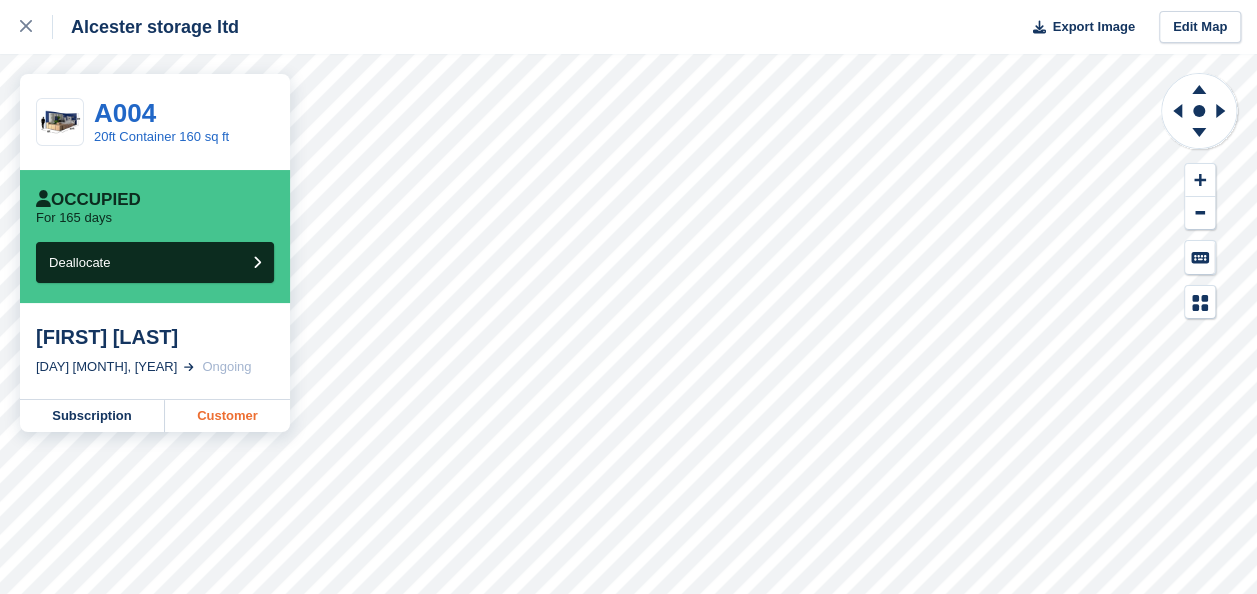 click on "Customer" at bounding box center [227, 416] 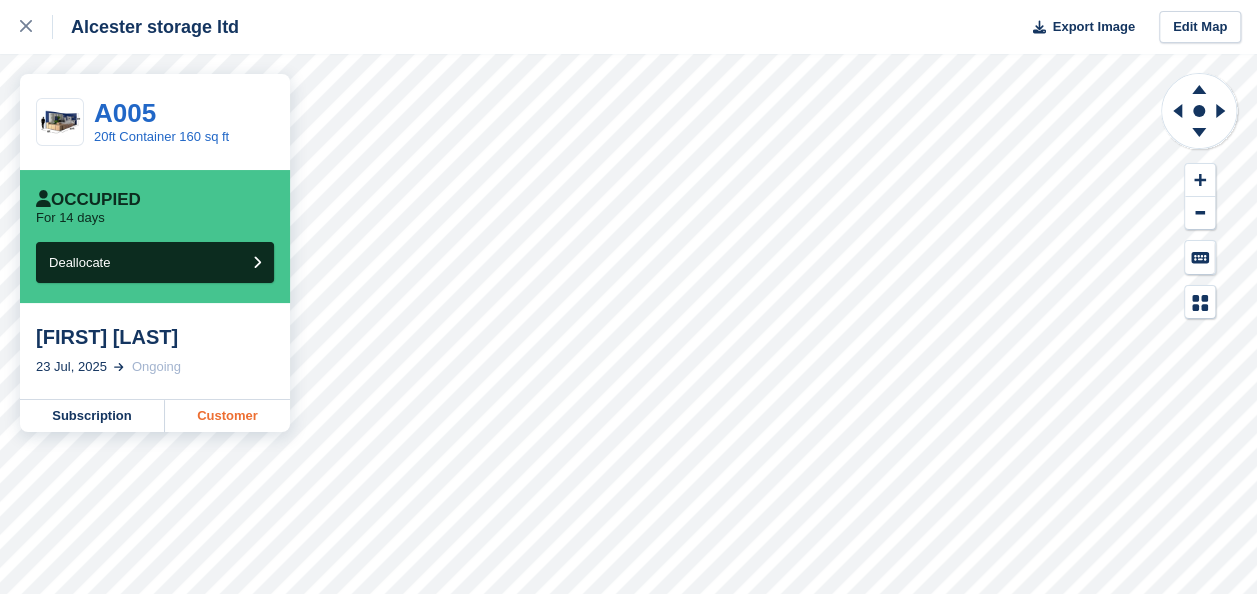 click on "Customer" at bounding box center [227, 416] 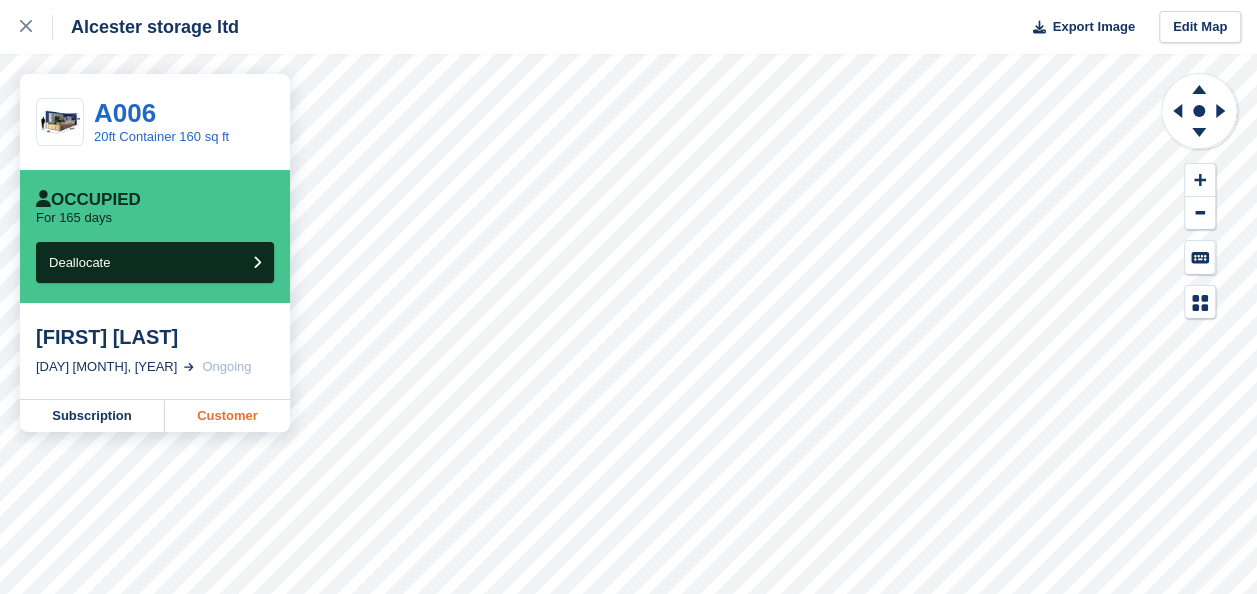 click on "Customer" at bounding box center (227, 416) 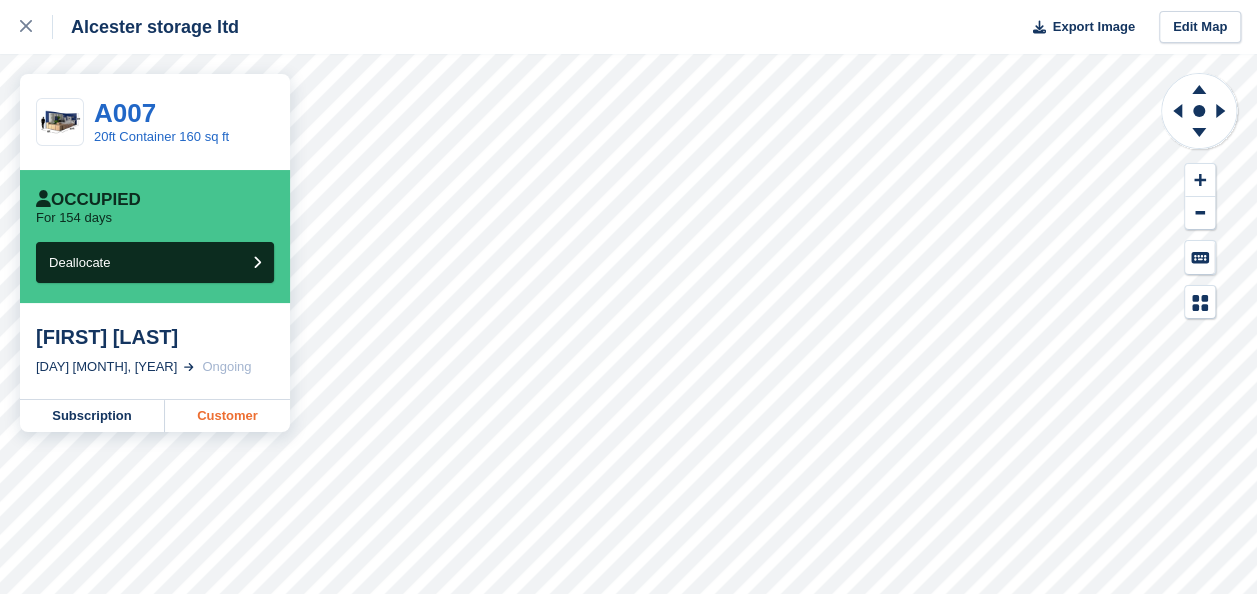 click on "Customer" at bounding box center [227, 416] 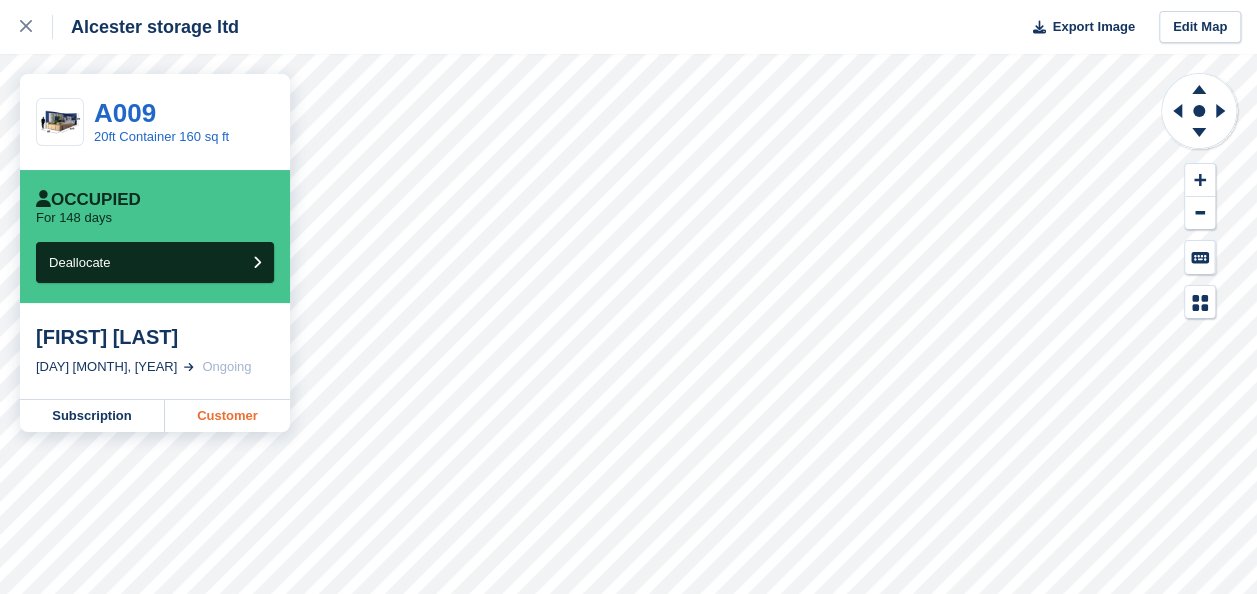 click on "Customer" at bounding box center [227, 416] 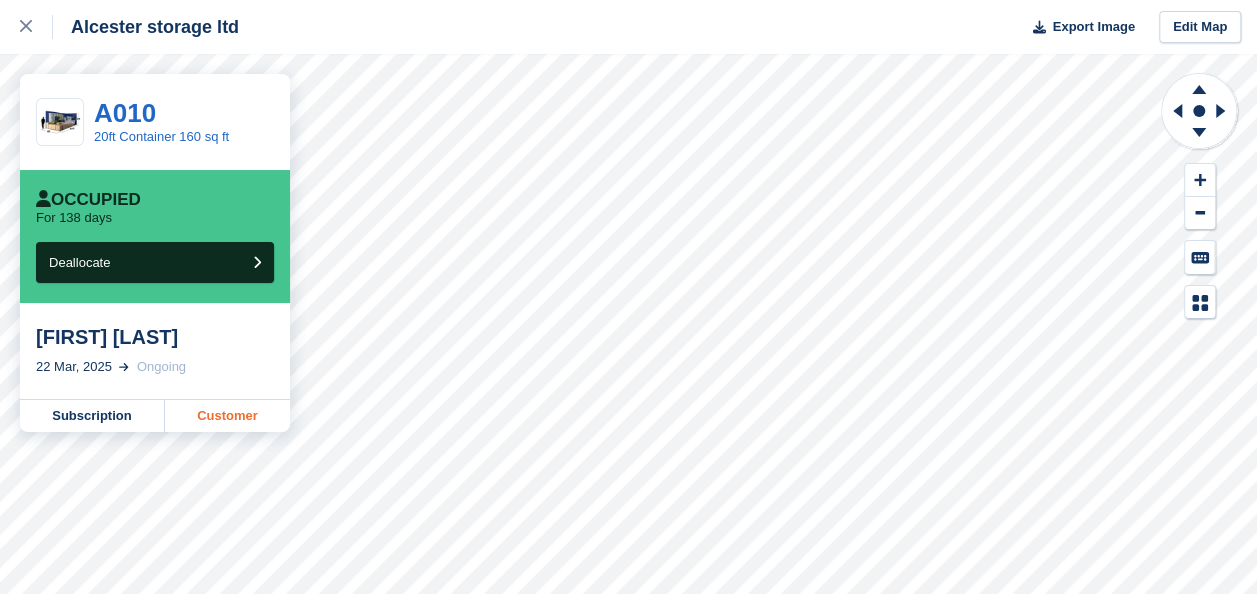 click on "Customer" at bounding box center (227, 416) 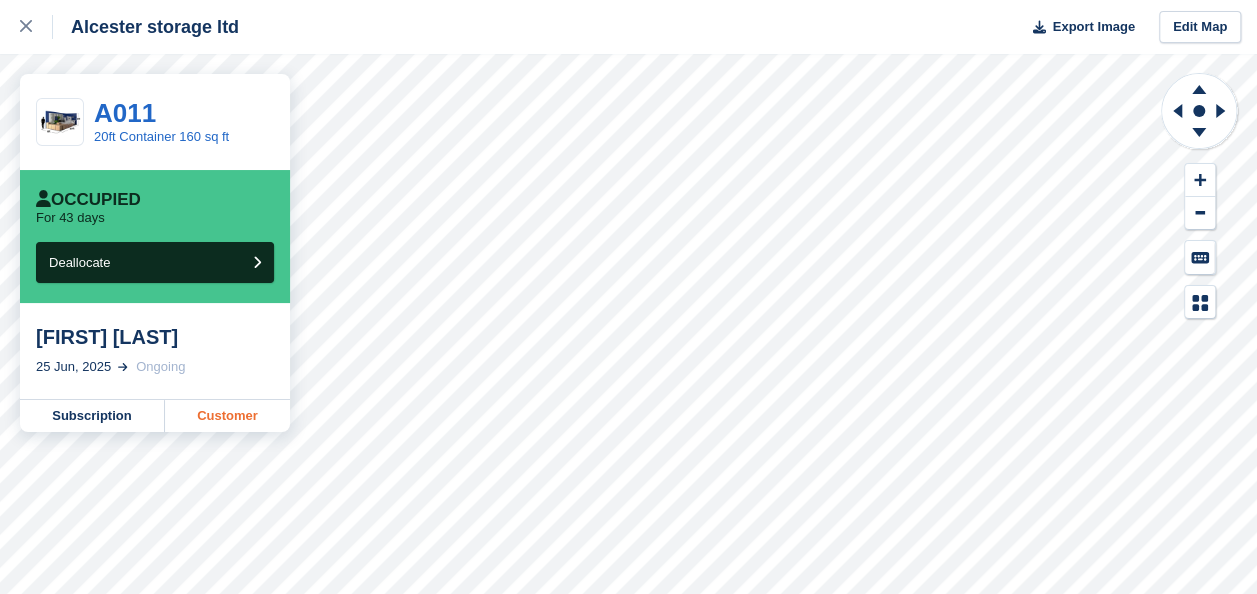 click on "Customer" at bounding box center (227, 416) 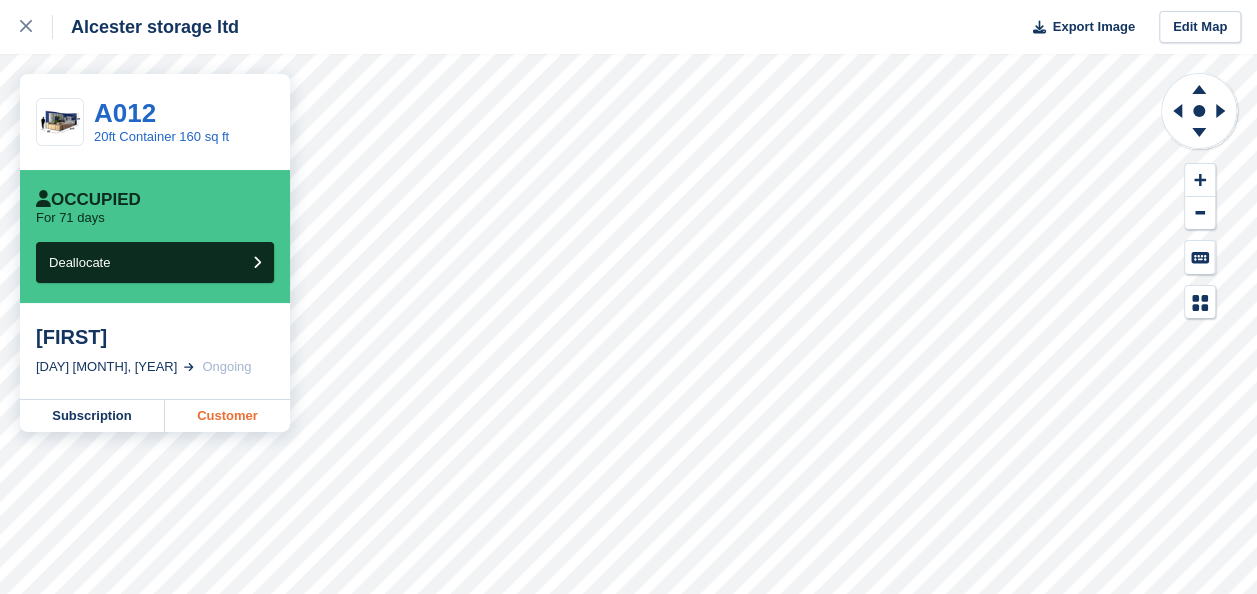 click on "Customer" at bounding box center [227, 416] 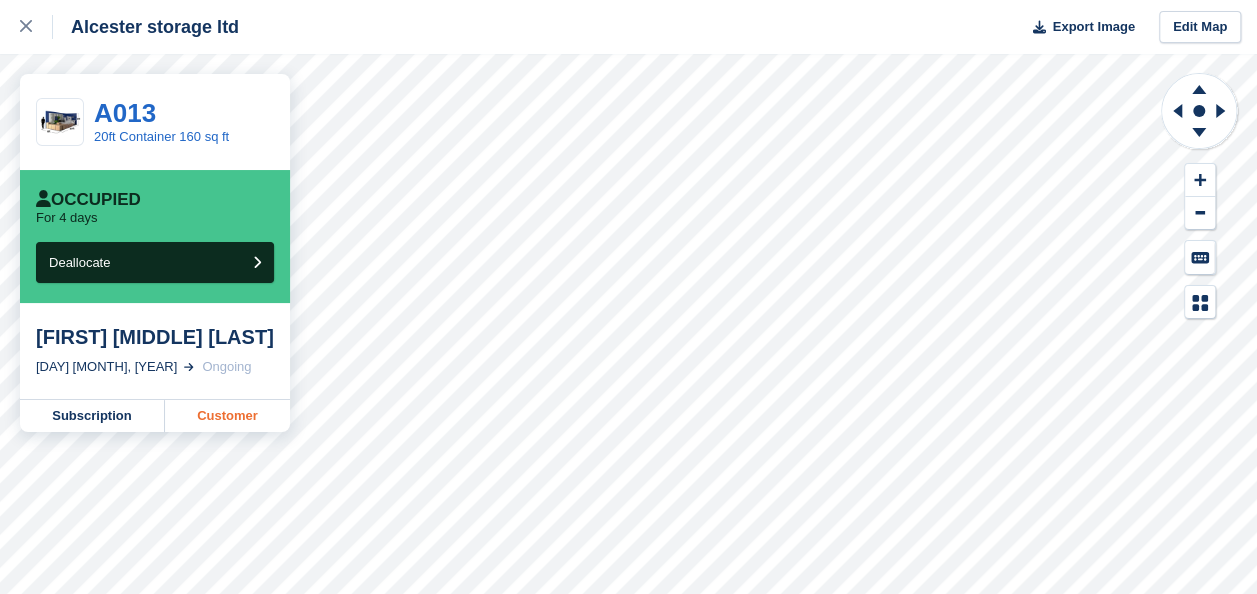 click on "Customer" at bounding box center [227, 416] 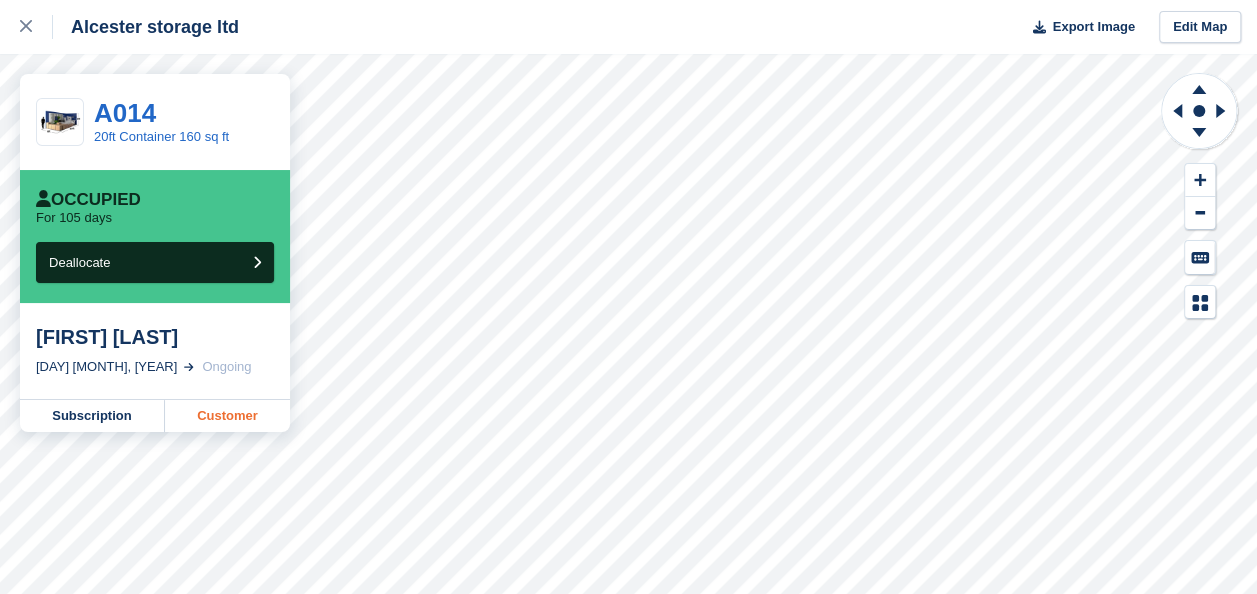 click on "Customer" at bounding box center (227, 416) 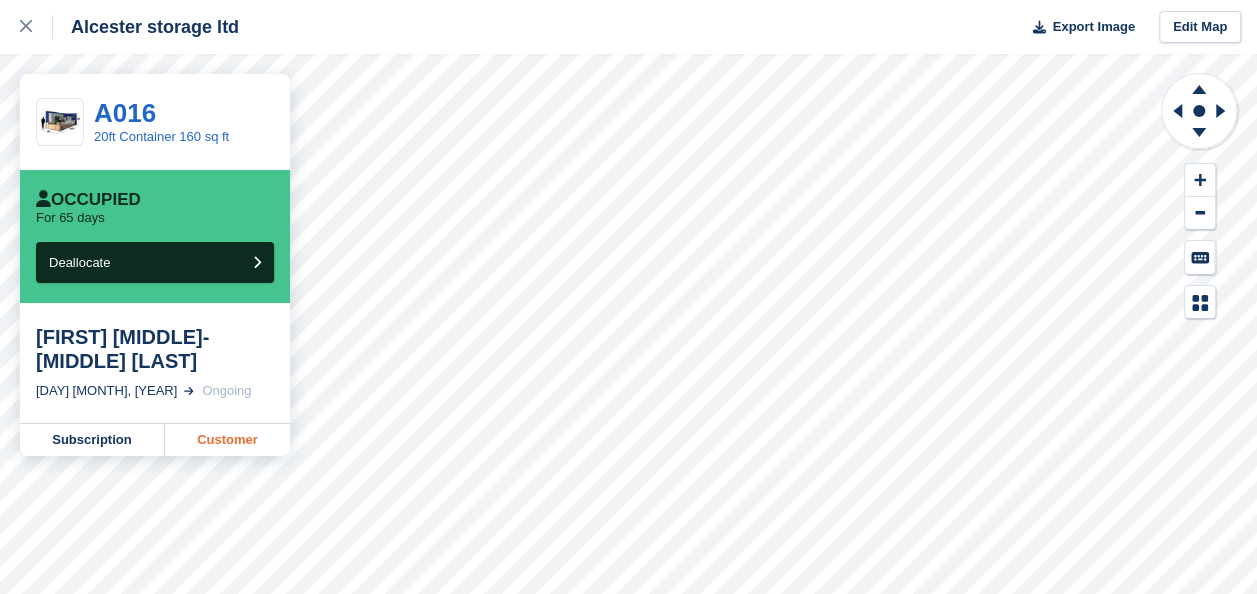 click on "Customer" at bounding box center (227, 440) 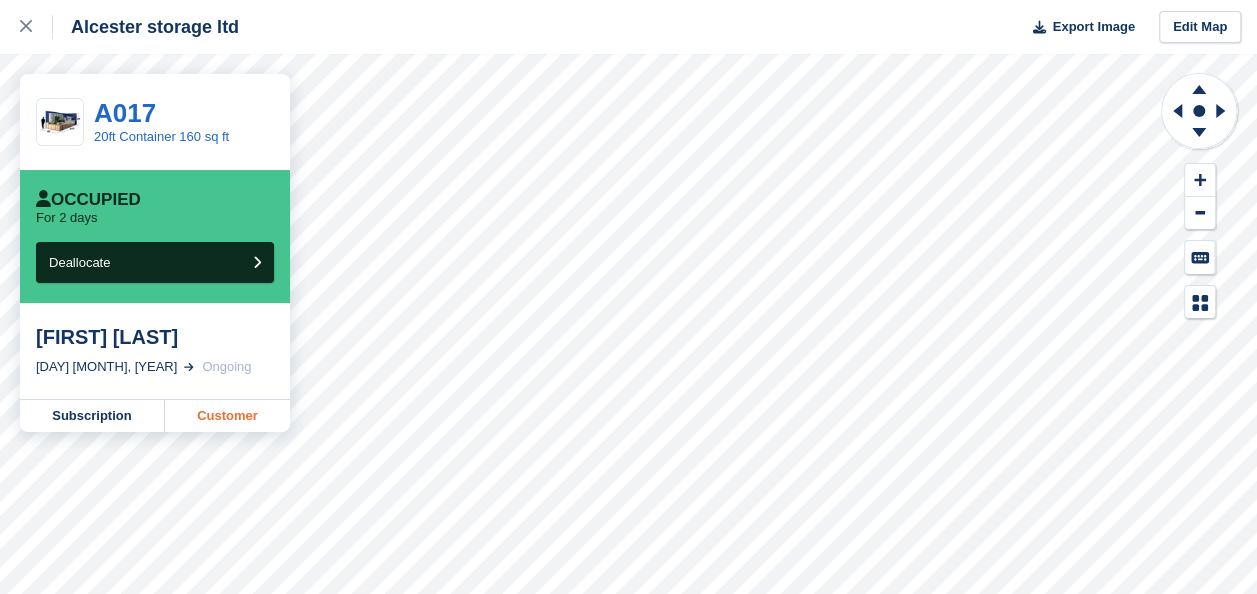 click on "Customer" at bounding box center [227, 416] 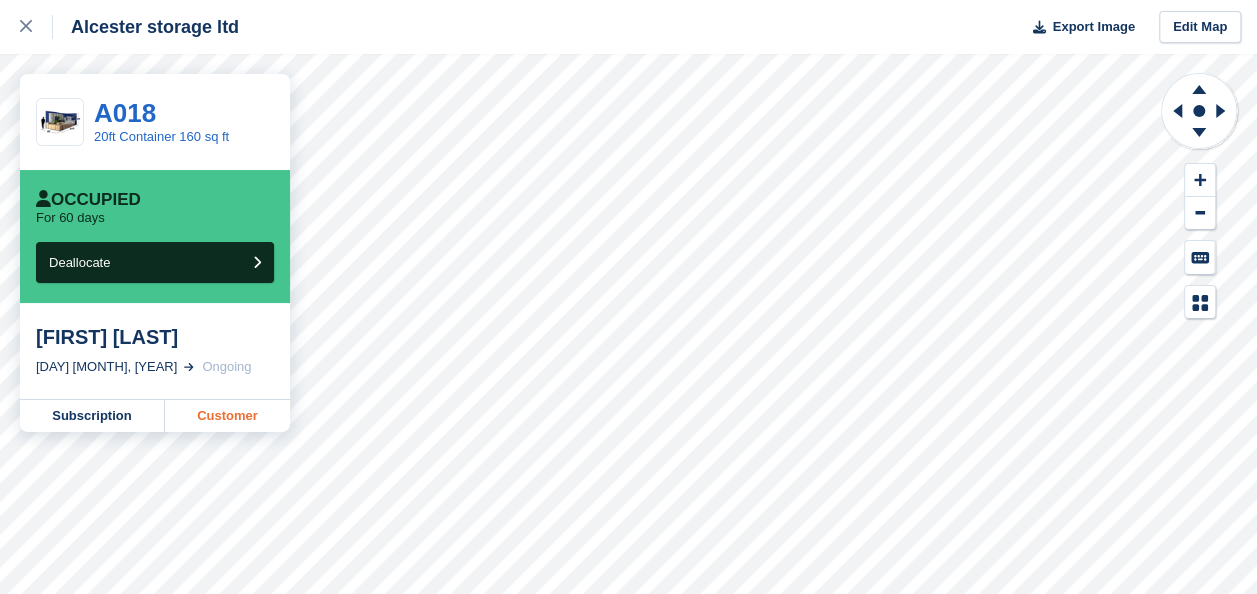 click on "Customer" at bounding box center [227, 416] 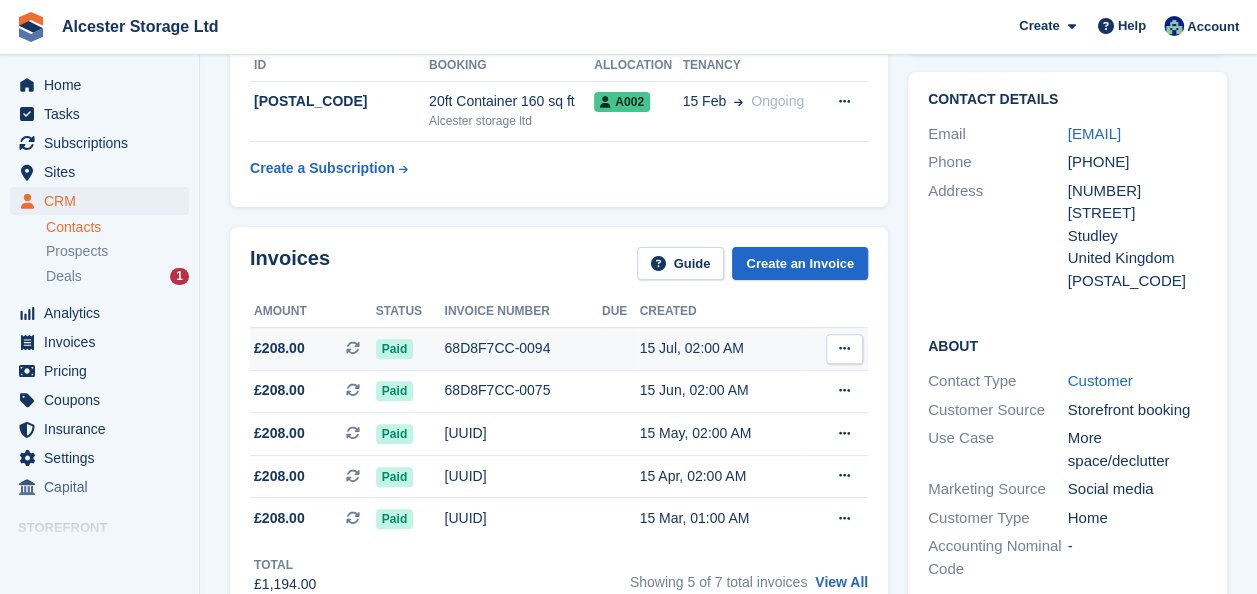 scroll, scrollTop: 154, scrollLeft: 0, axis: vertical 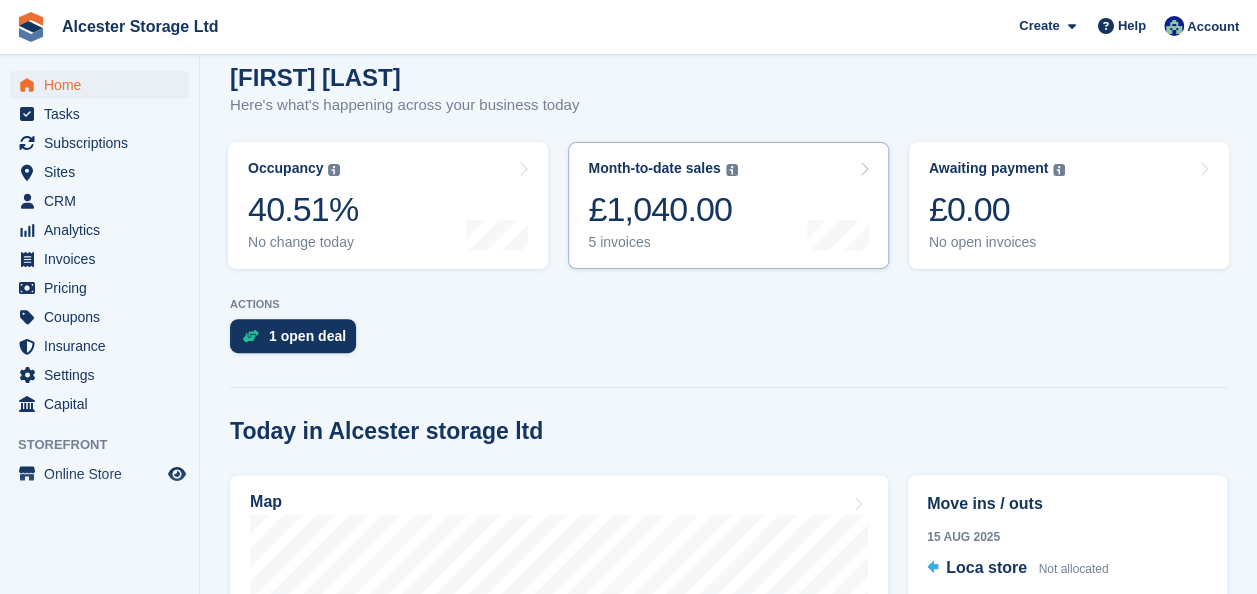 click on "Month-to-date sales
The sum of all finalised invoices generated this month to date, after discount, including tax.
£1,040.00
5 invoices" at bounding box center [728, 205] 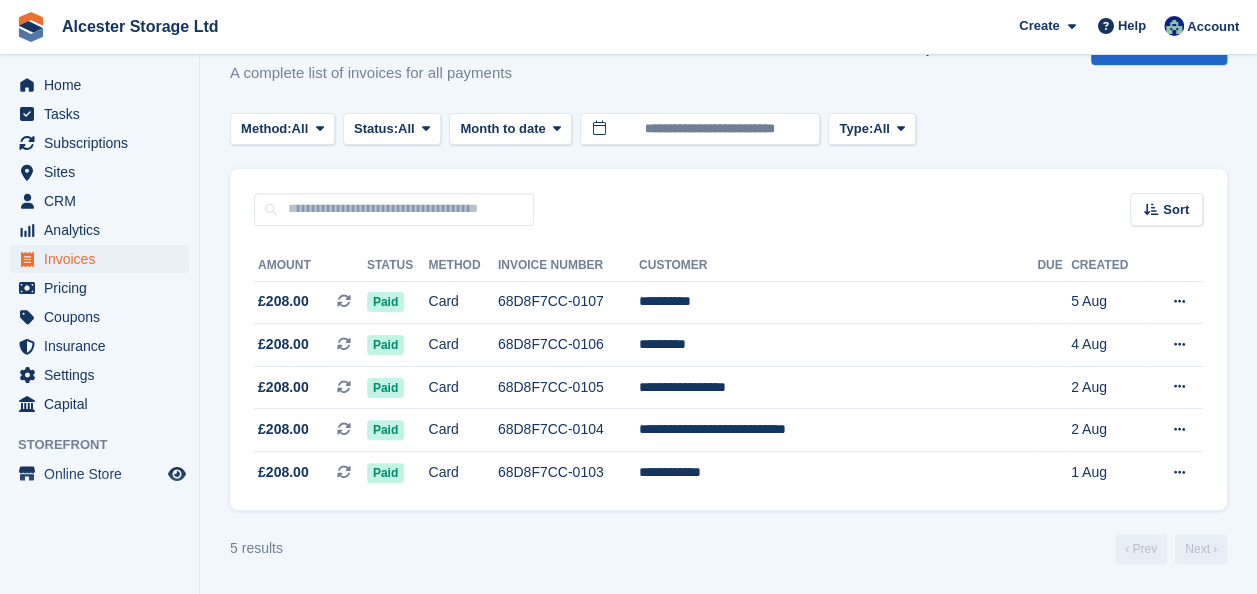 scroll, scrollTop: 0, scrollLeft: 0, axis: both 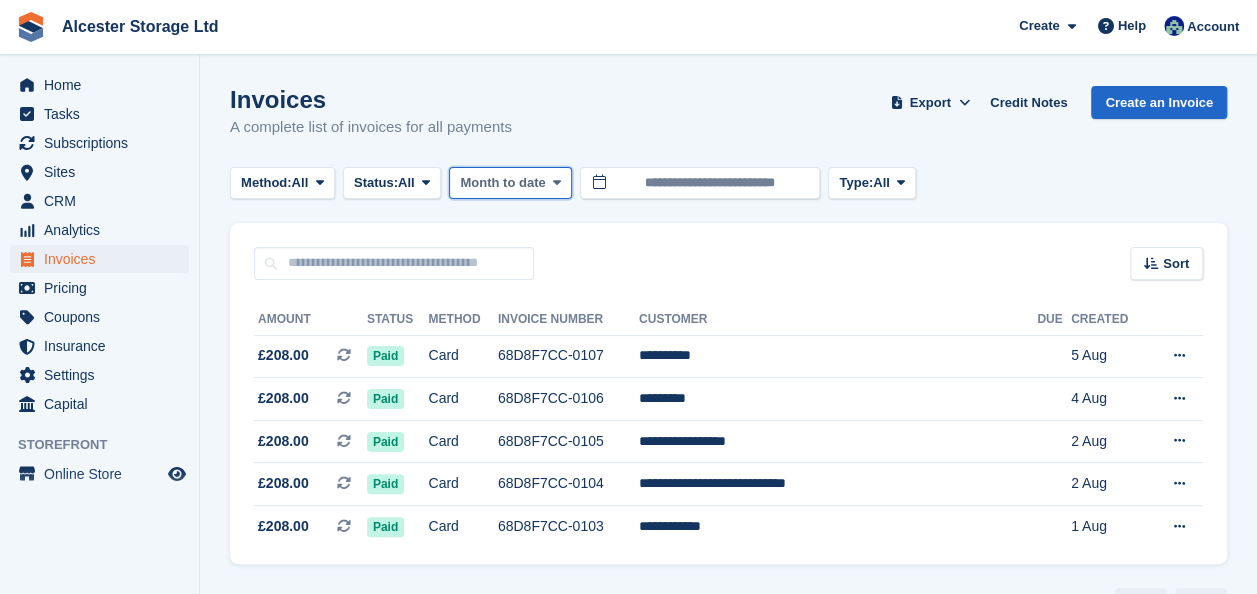 click at bounding box center (557, 183) 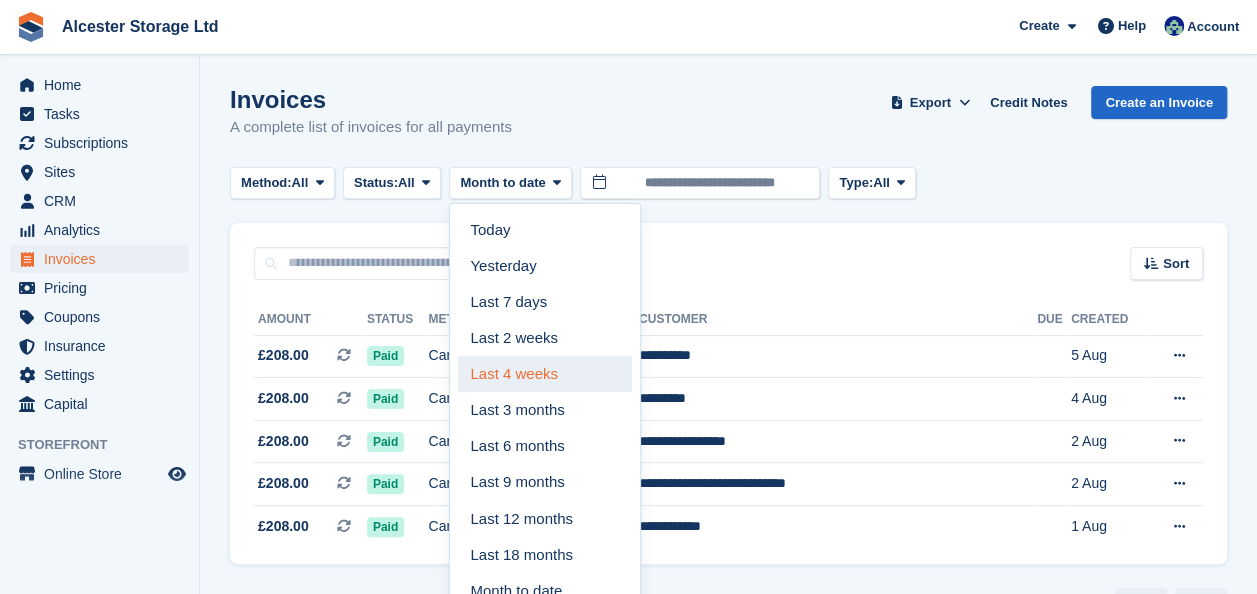 click on "Last 4 weeks" at bounding box center [545, 374] 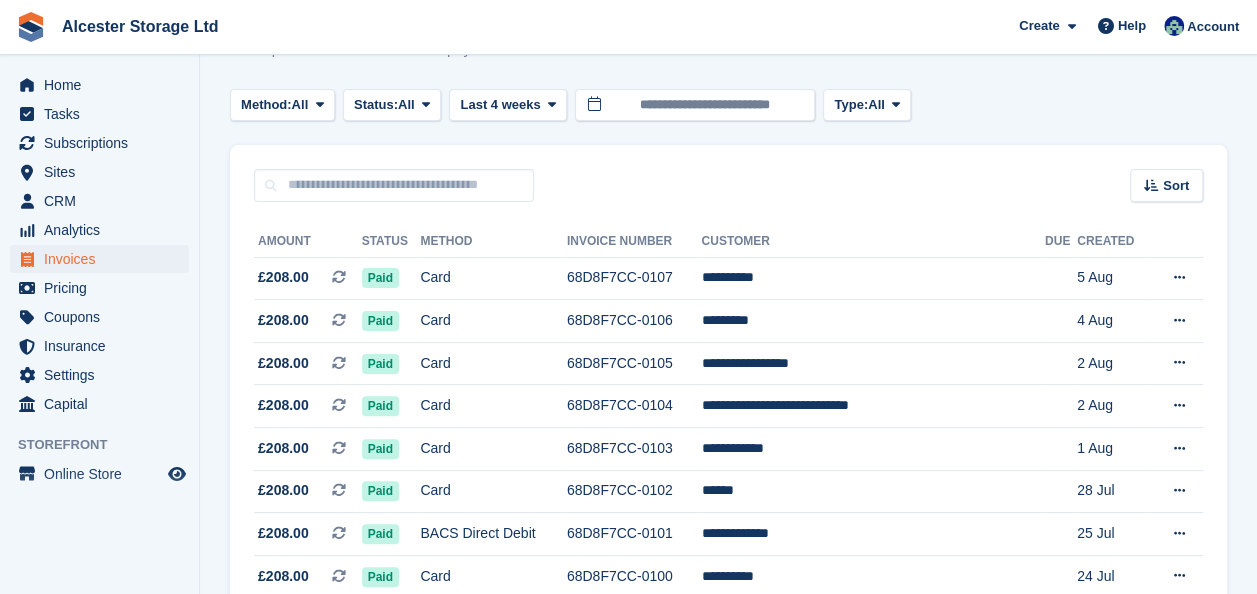 scroll, scrollTop: 0, scrollLeft: 0, axis: both 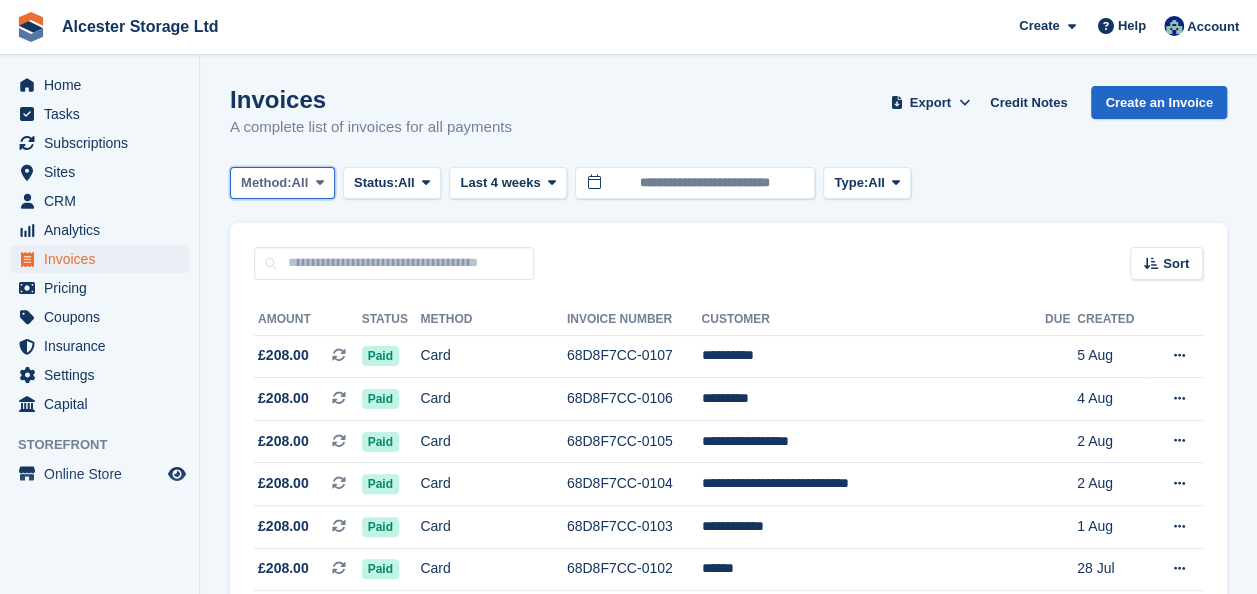 click on "Method:" at bounding box center [266, 183] 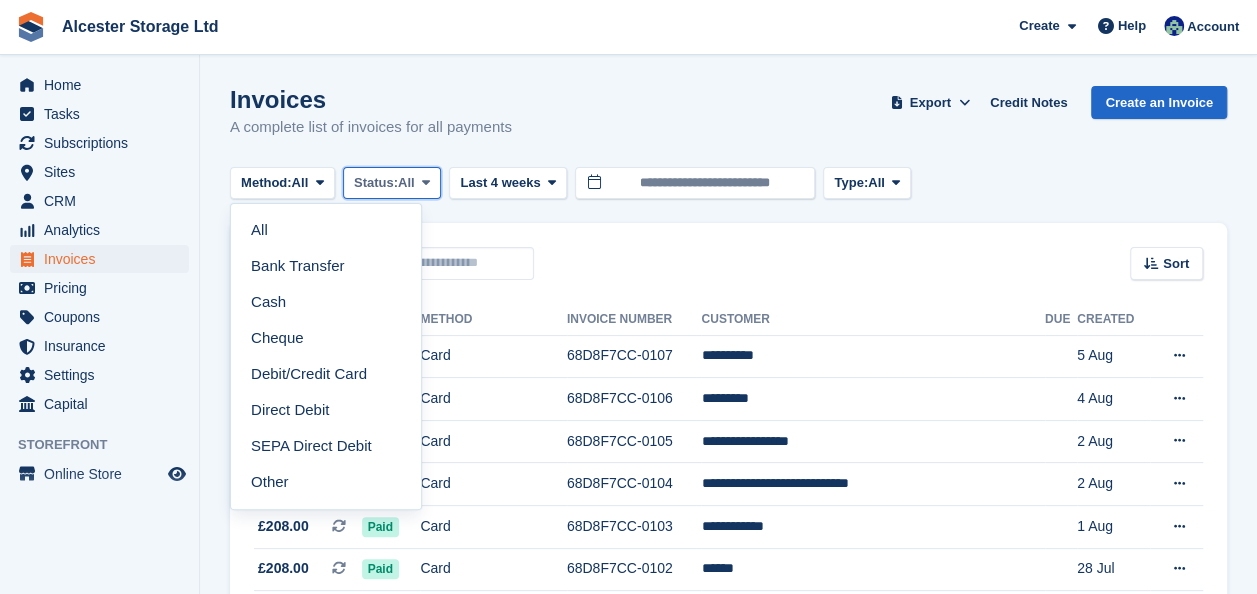 click on "Status:" at bounding box center [376, 183] 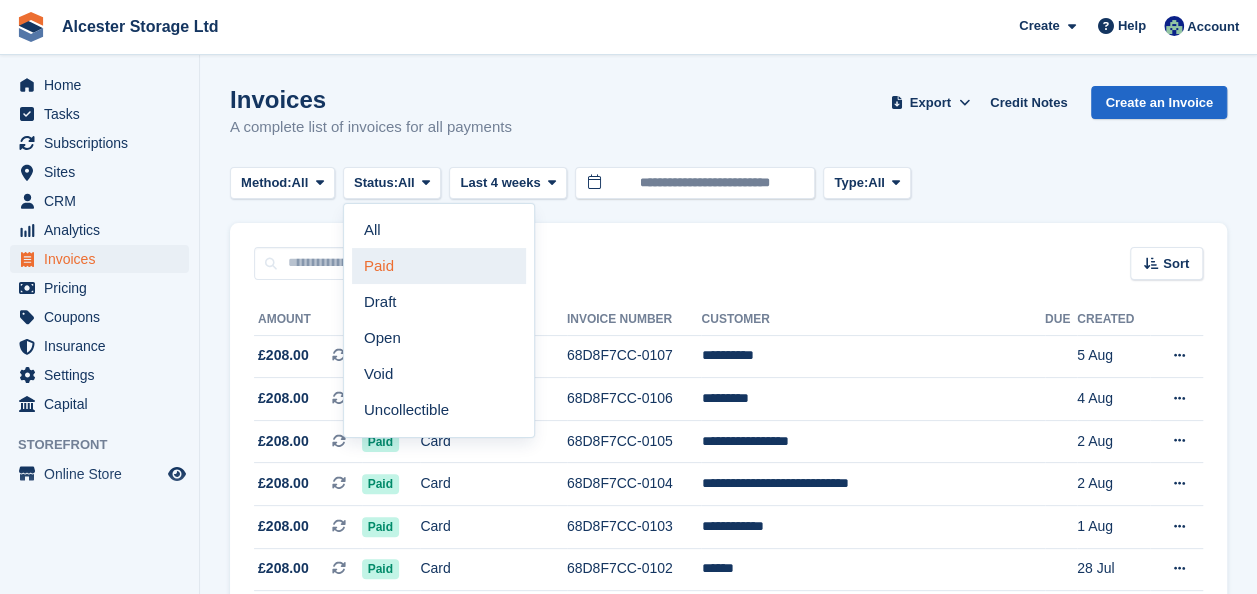 click on "Paid" at bounding box center [439, 266] 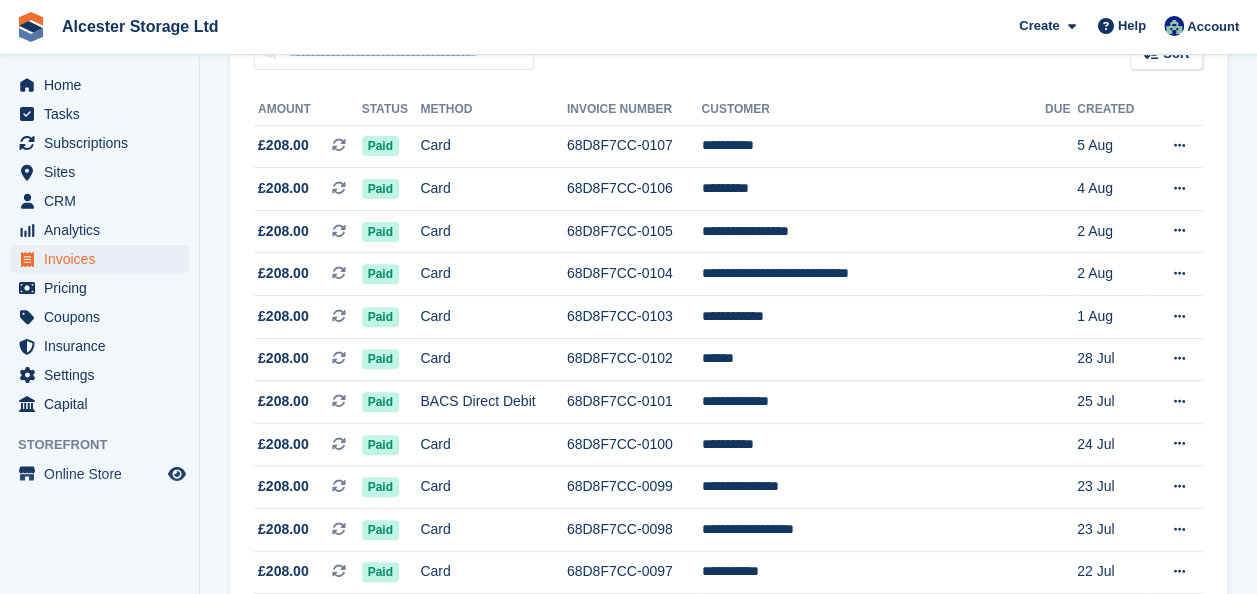 scroll, scrollTop: 0, scrollLeft: 0, axis: both 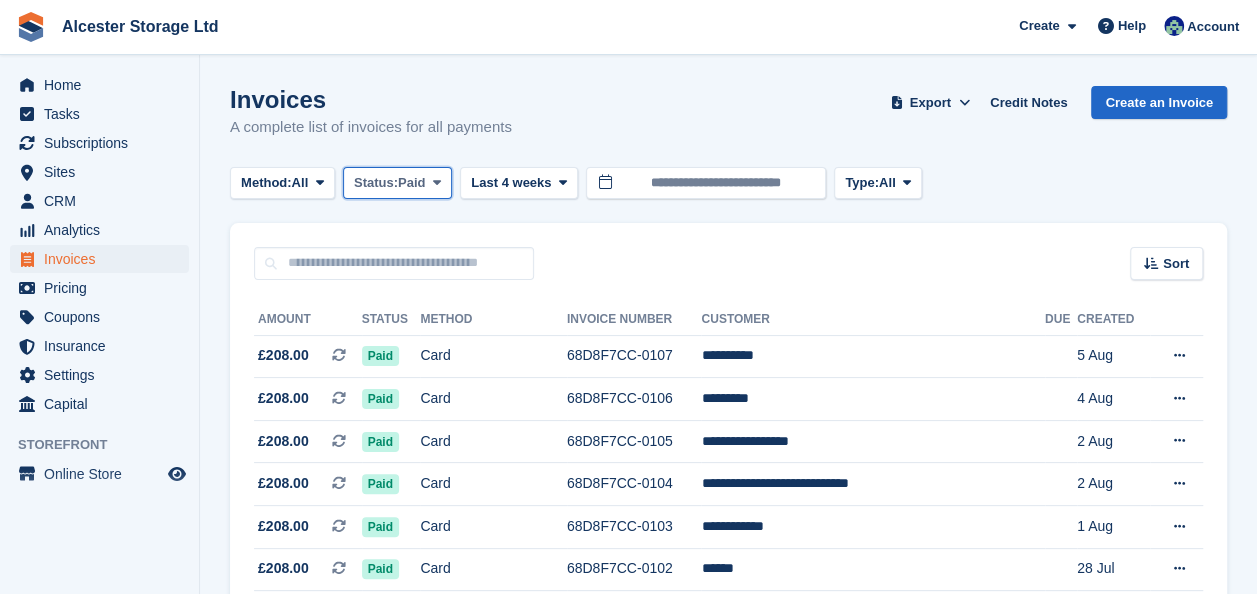 click on "Status:" at bounding box center (376, 183) 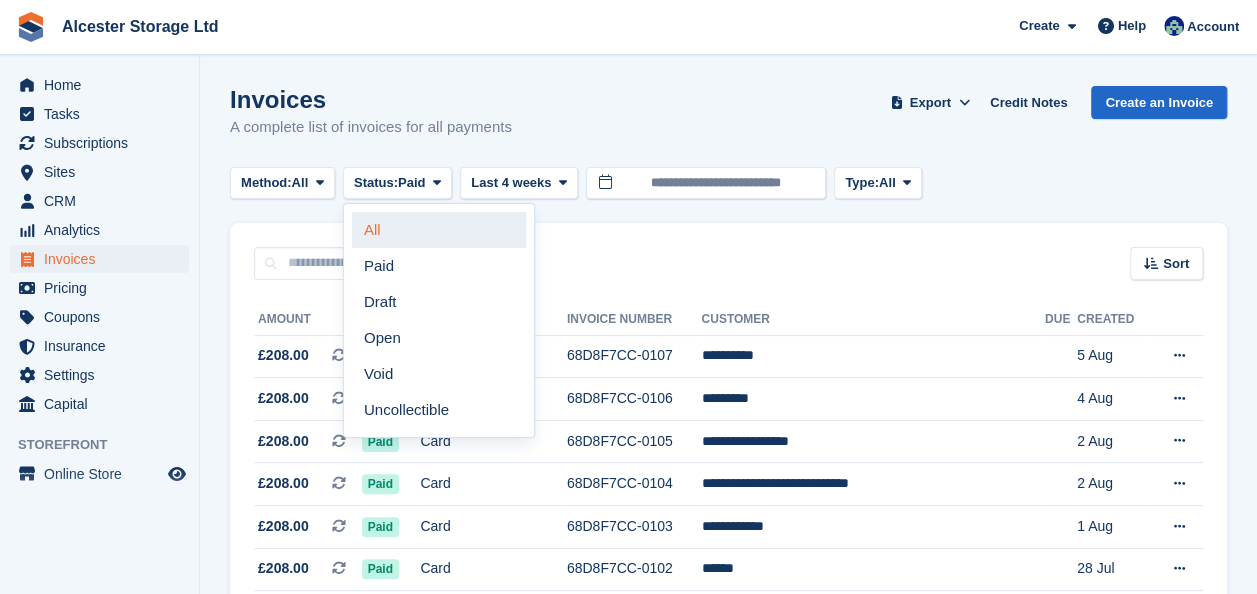 click on "All" at bounding box center [439, 230] 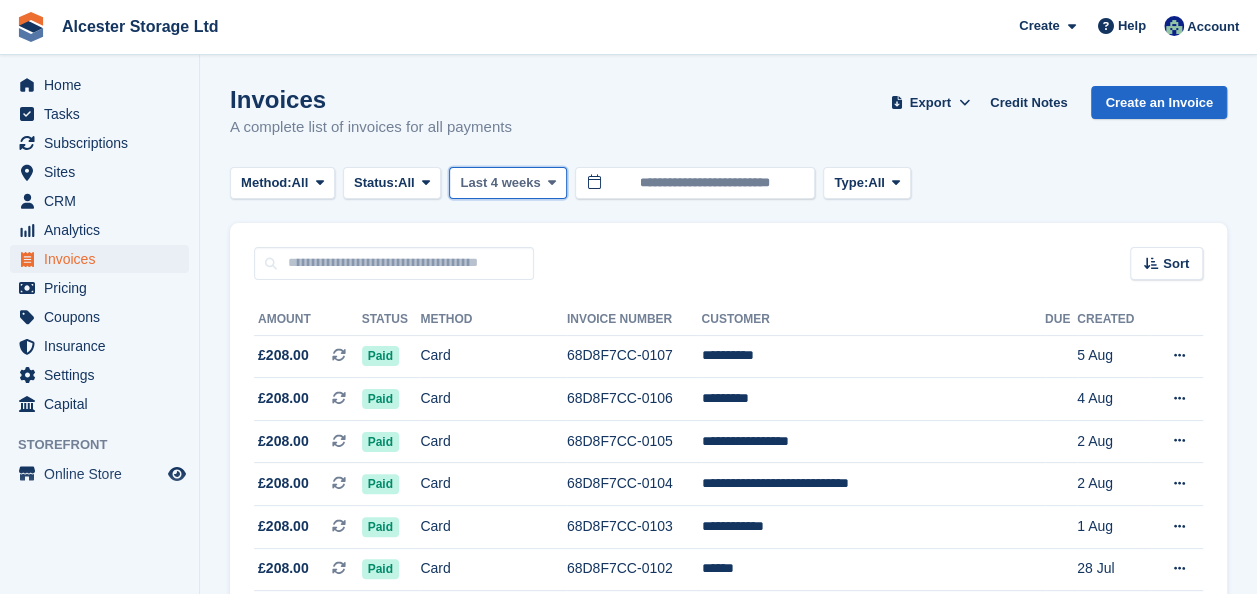 click on "Last 4 weeks" at bounding box center [500, 183] 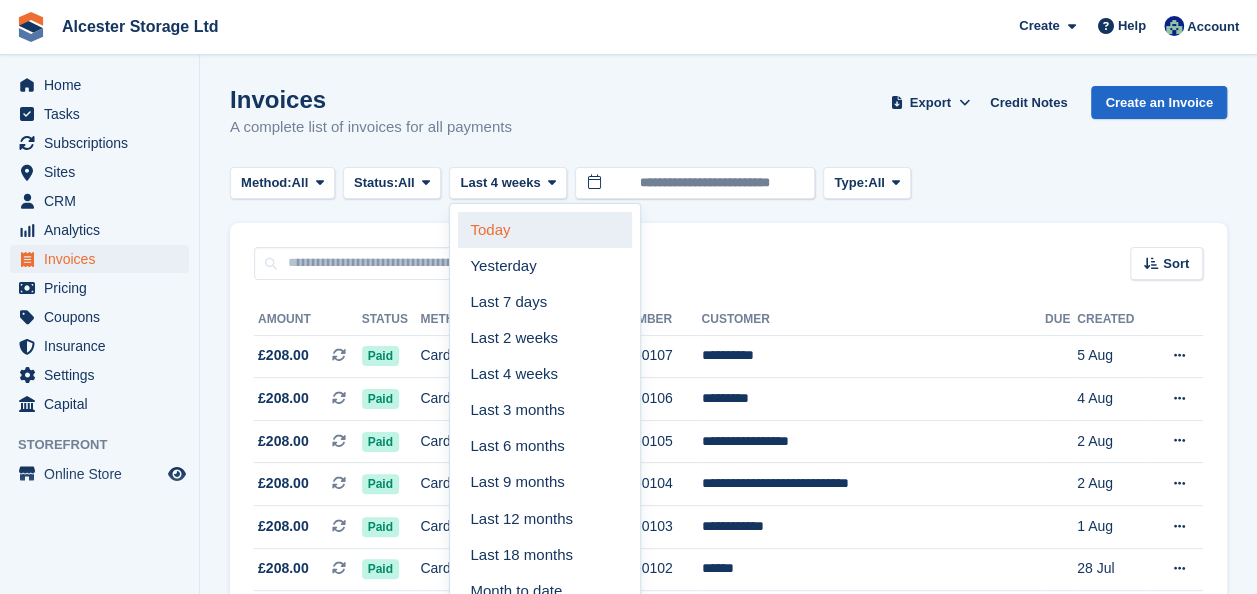 click on "Today" at bounding box center (545, 230) 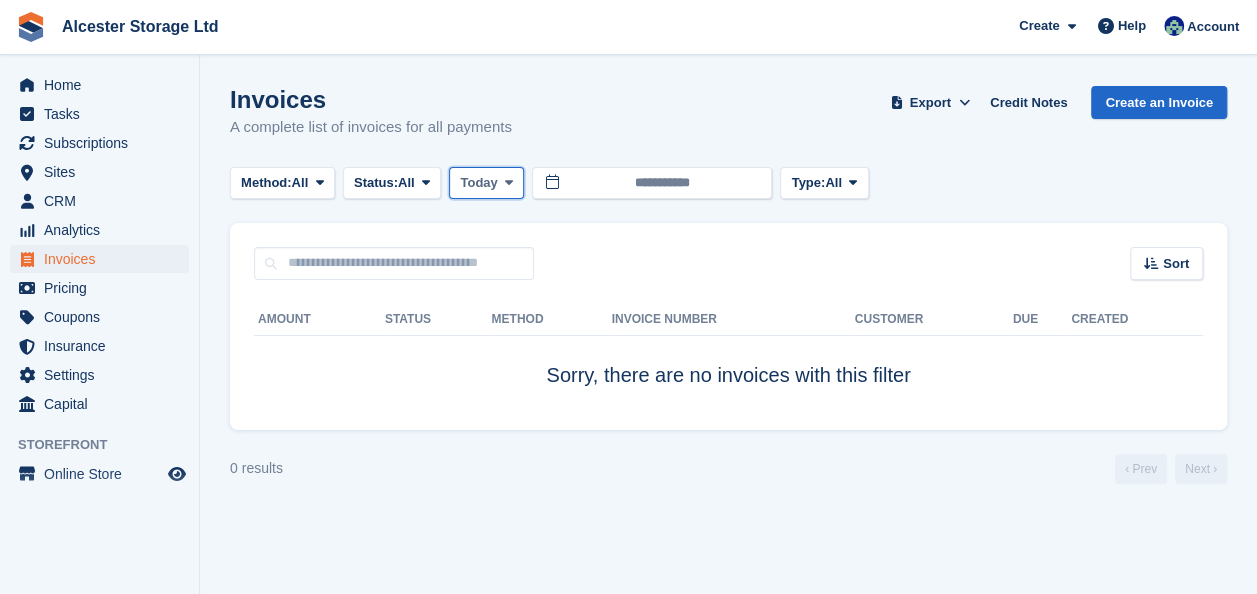 click at bounding box center (509, 183) 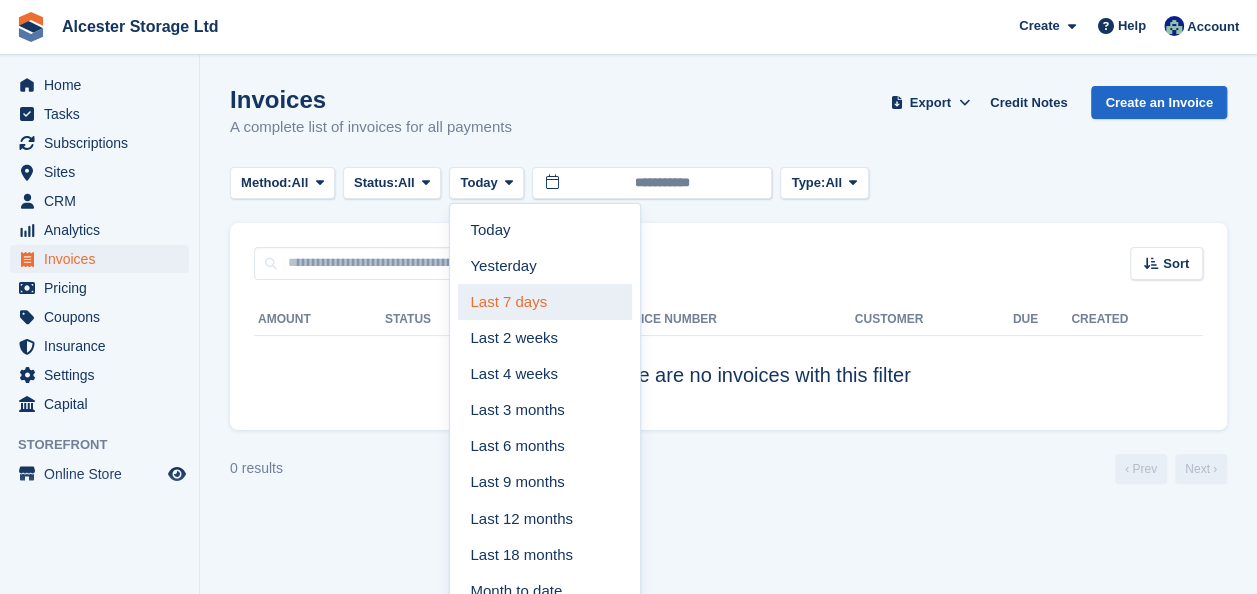 click on "Last 7 days" at bounding box center [545, 302] 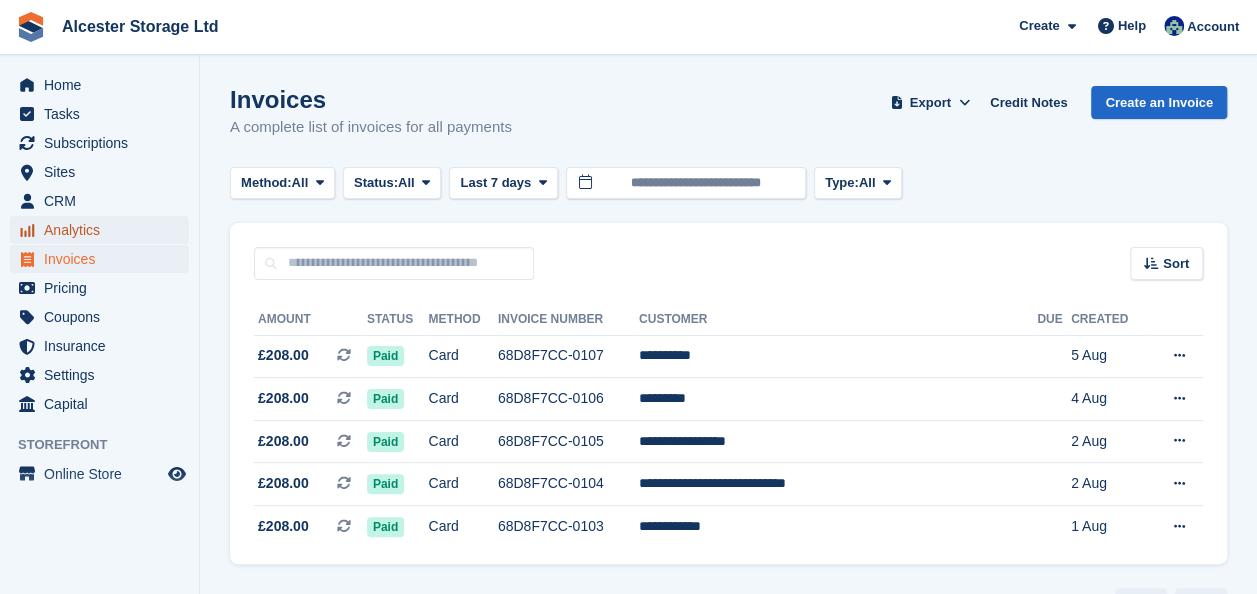 click on "Analytics" at bounding box center [104, 230] 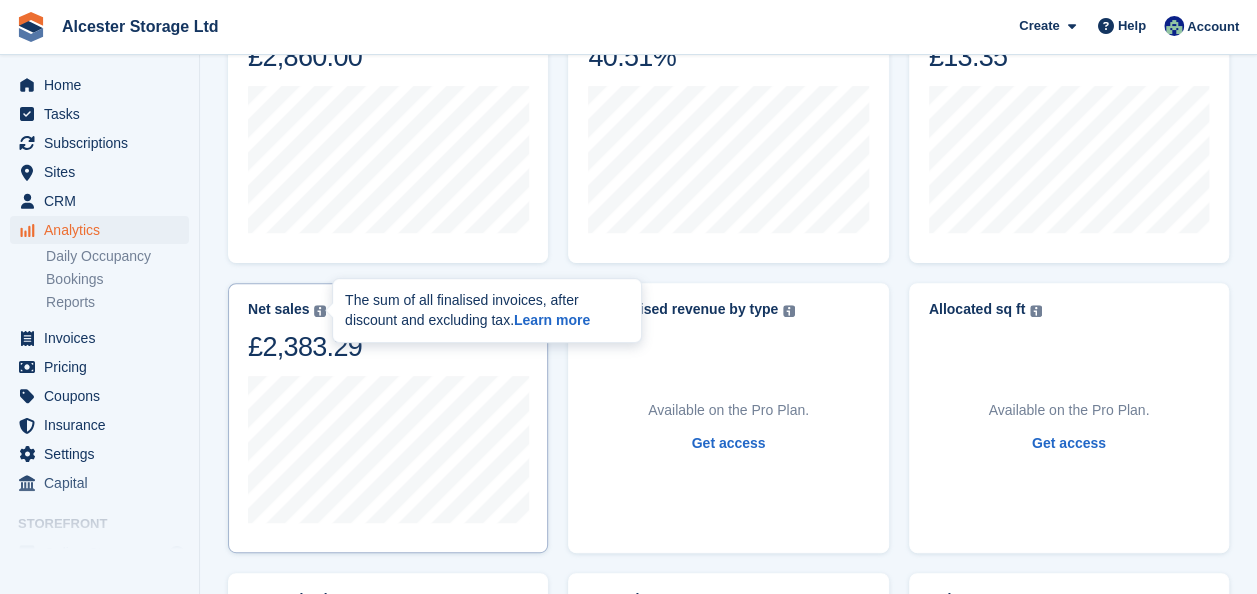 scroll, scrollTop: 109, scrollLeft: 0, axis: vertical 